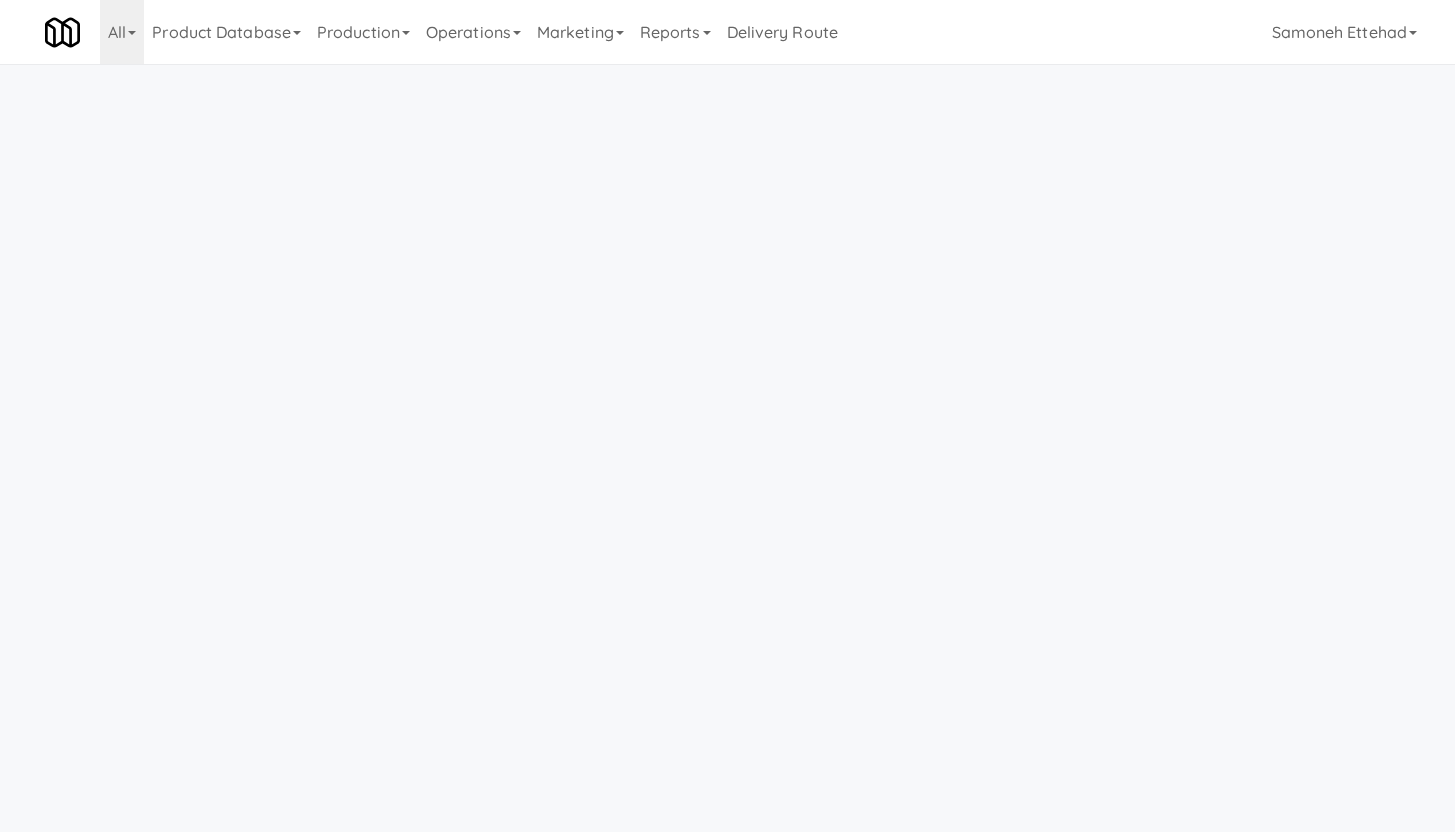 scroll, scrollTop: 0, scrollLeft: 0, axis: both 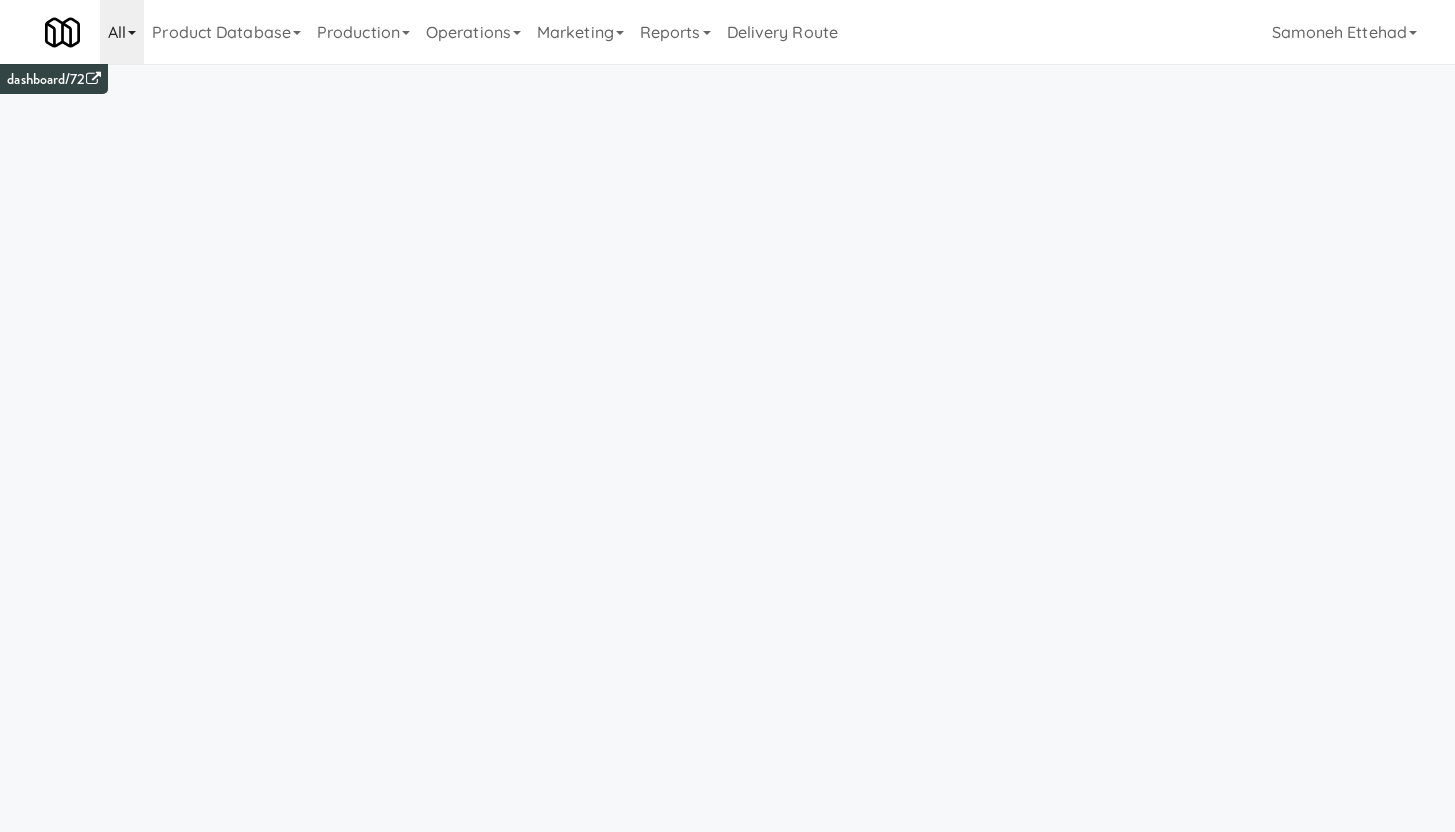 click on "All" at bounding box center [122, 32] 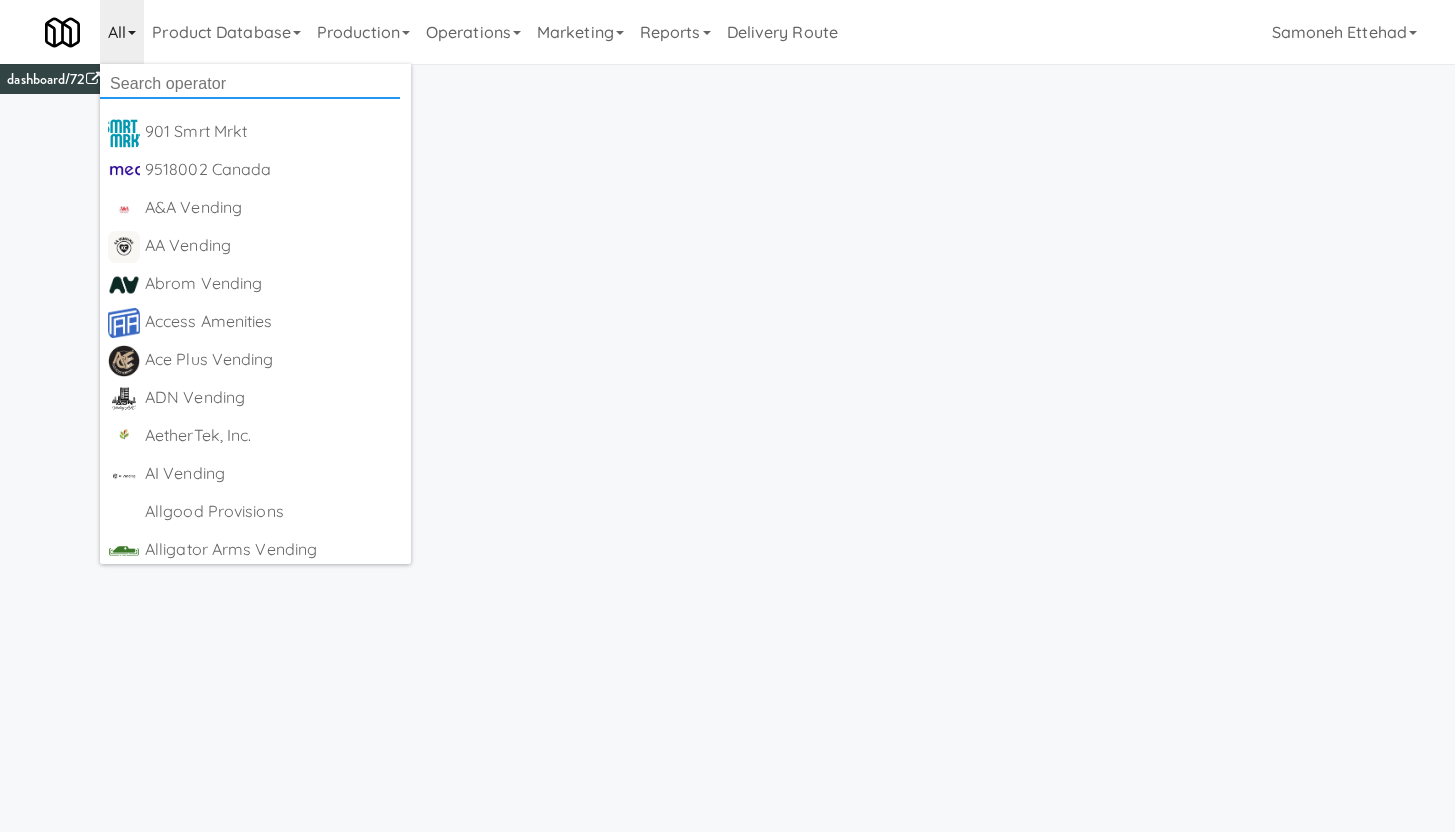 click at bounding box center [250, 84] 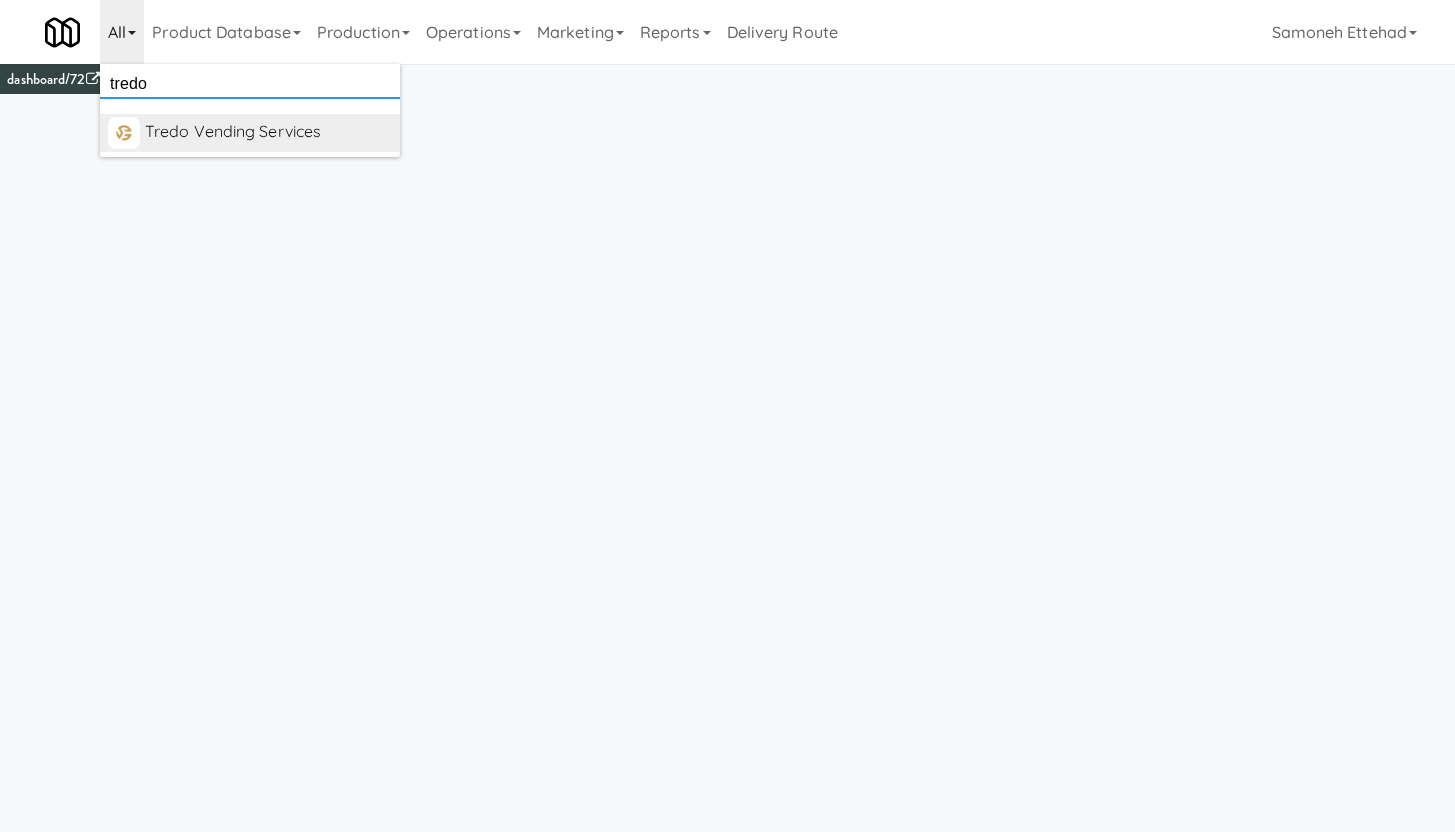type on "tredo" 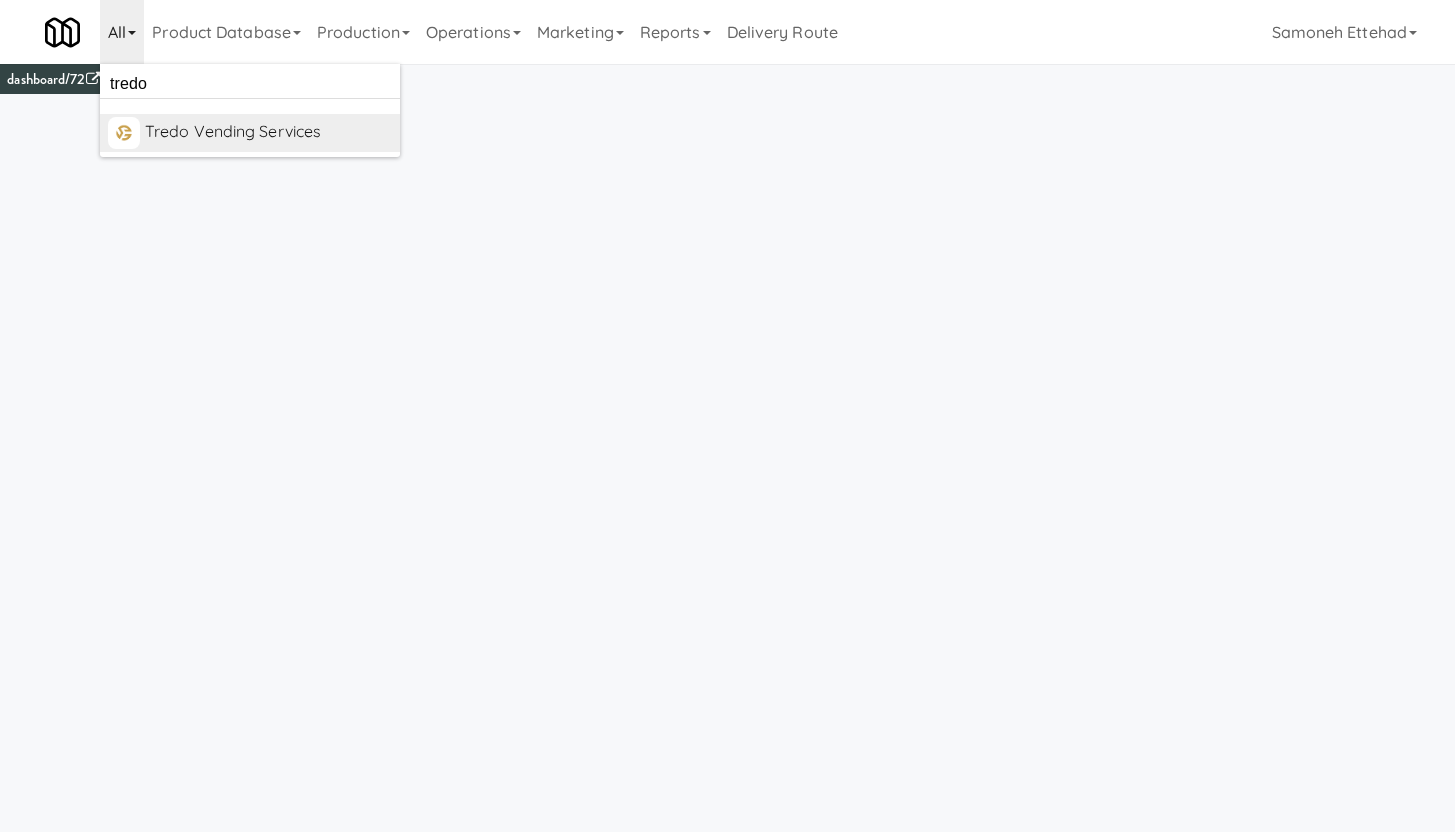 click on "Tredo Vending Services" at bounding box center (268, 132) 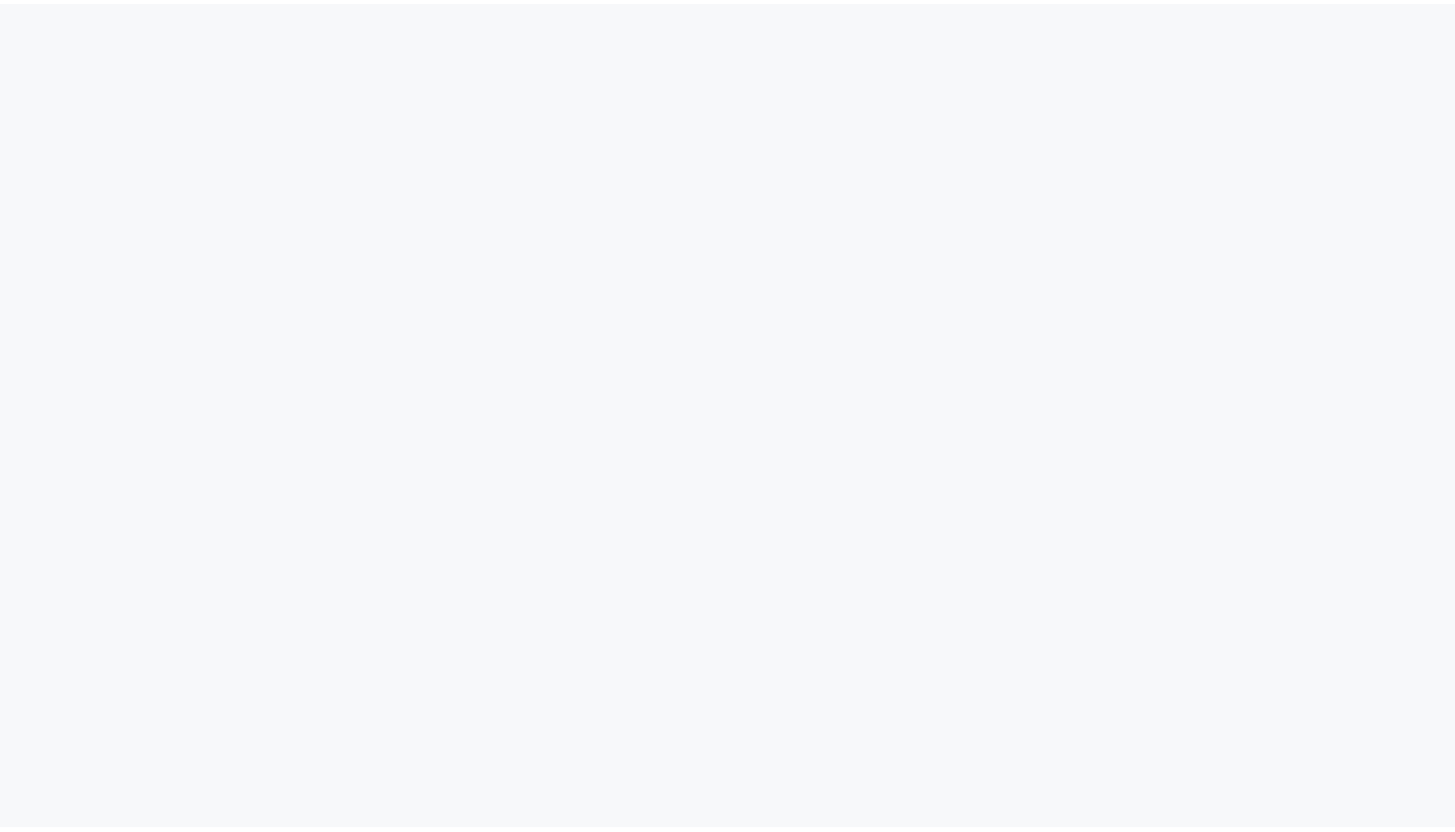 scroll, scrollTop: 0, scrollLeft: 0, axis: both 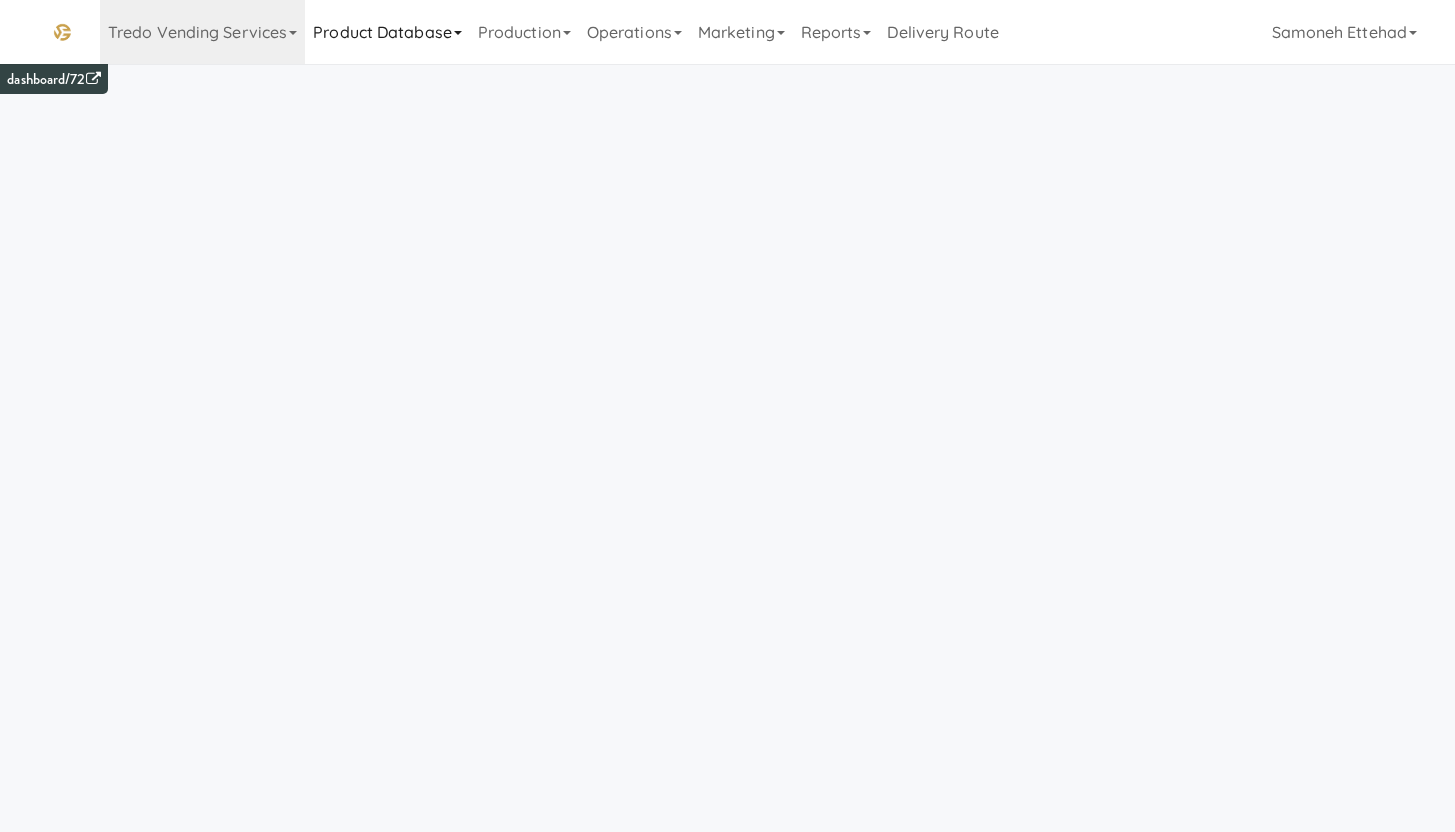 click on "Product Database" at bounding box center (387, 32) 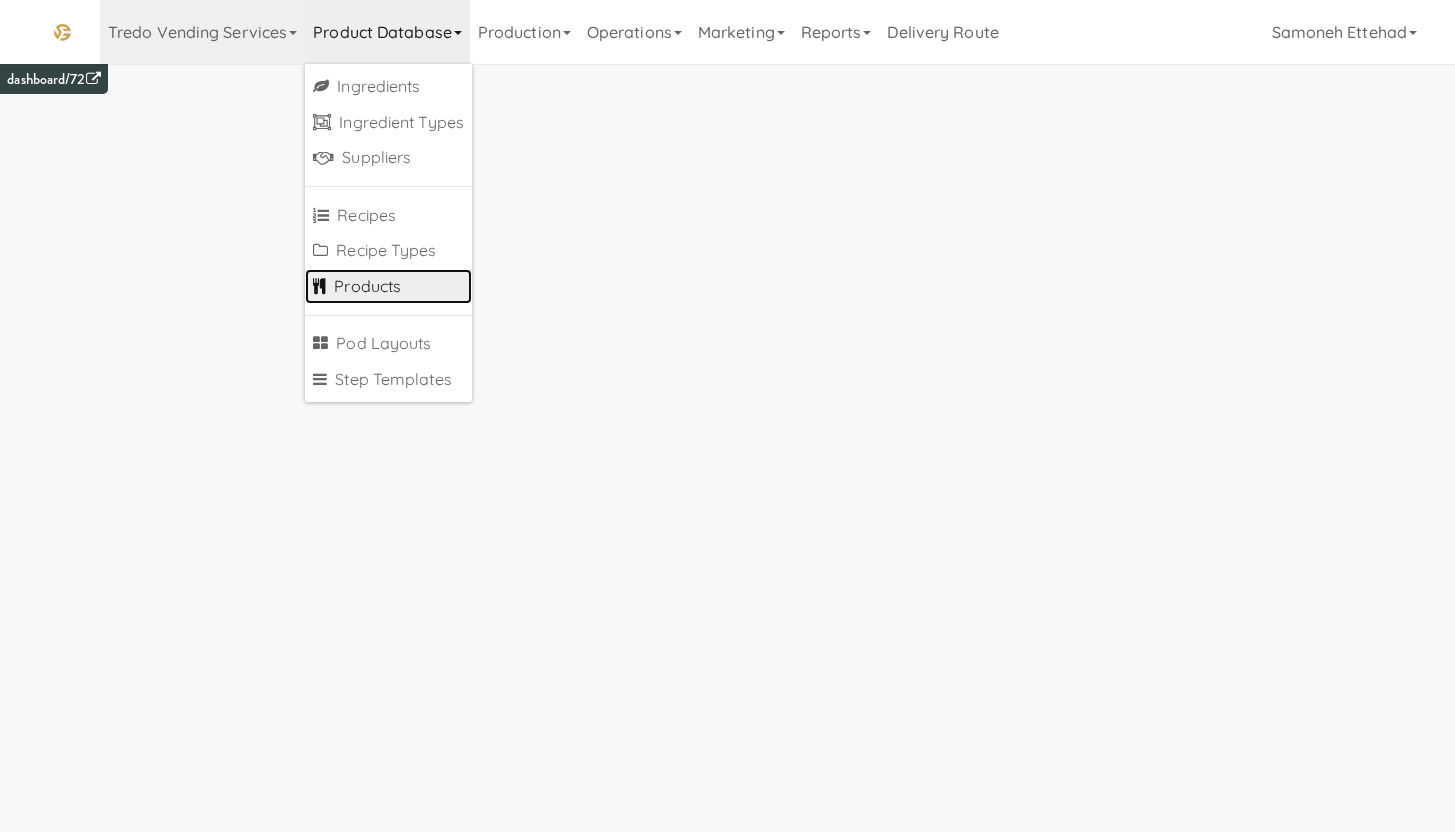 click on "Products" at bounding box center [388, 287] 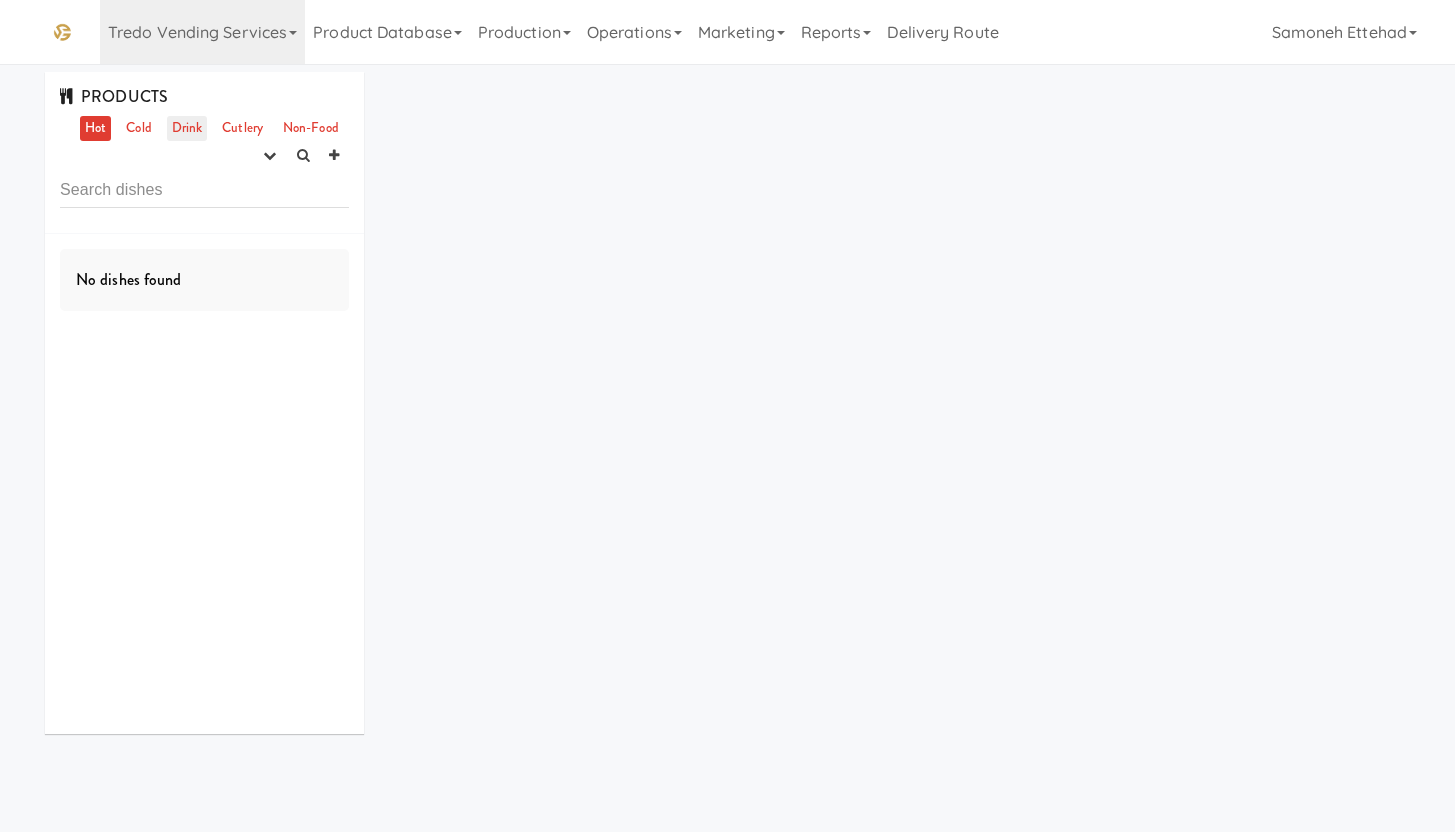 click on "Drink" at bounding box center [187, 128] 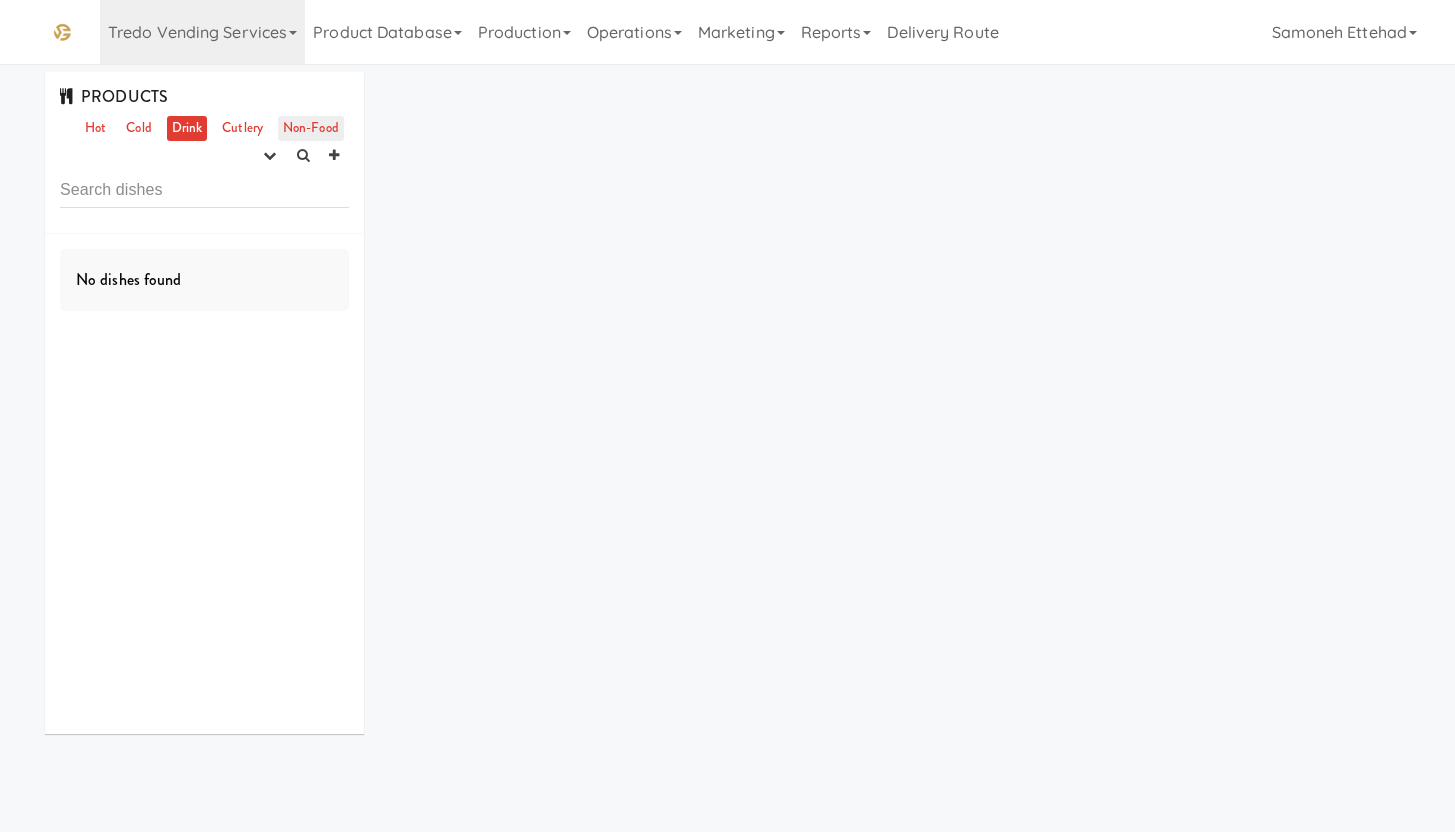 click on "Non-Food" at bounding box center (311, 128) 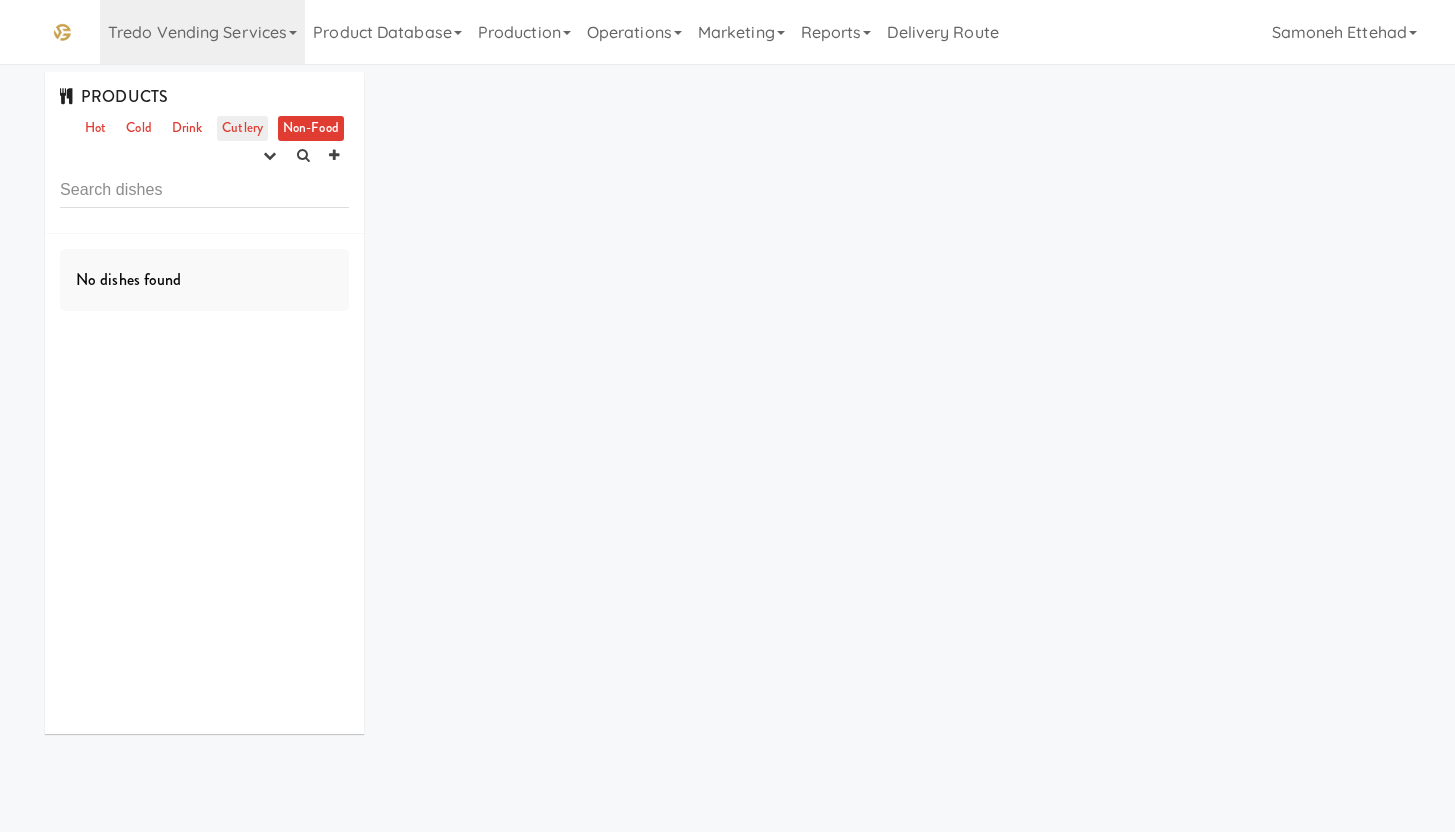 click on "Cutlery" at bounding box center (242, 128) 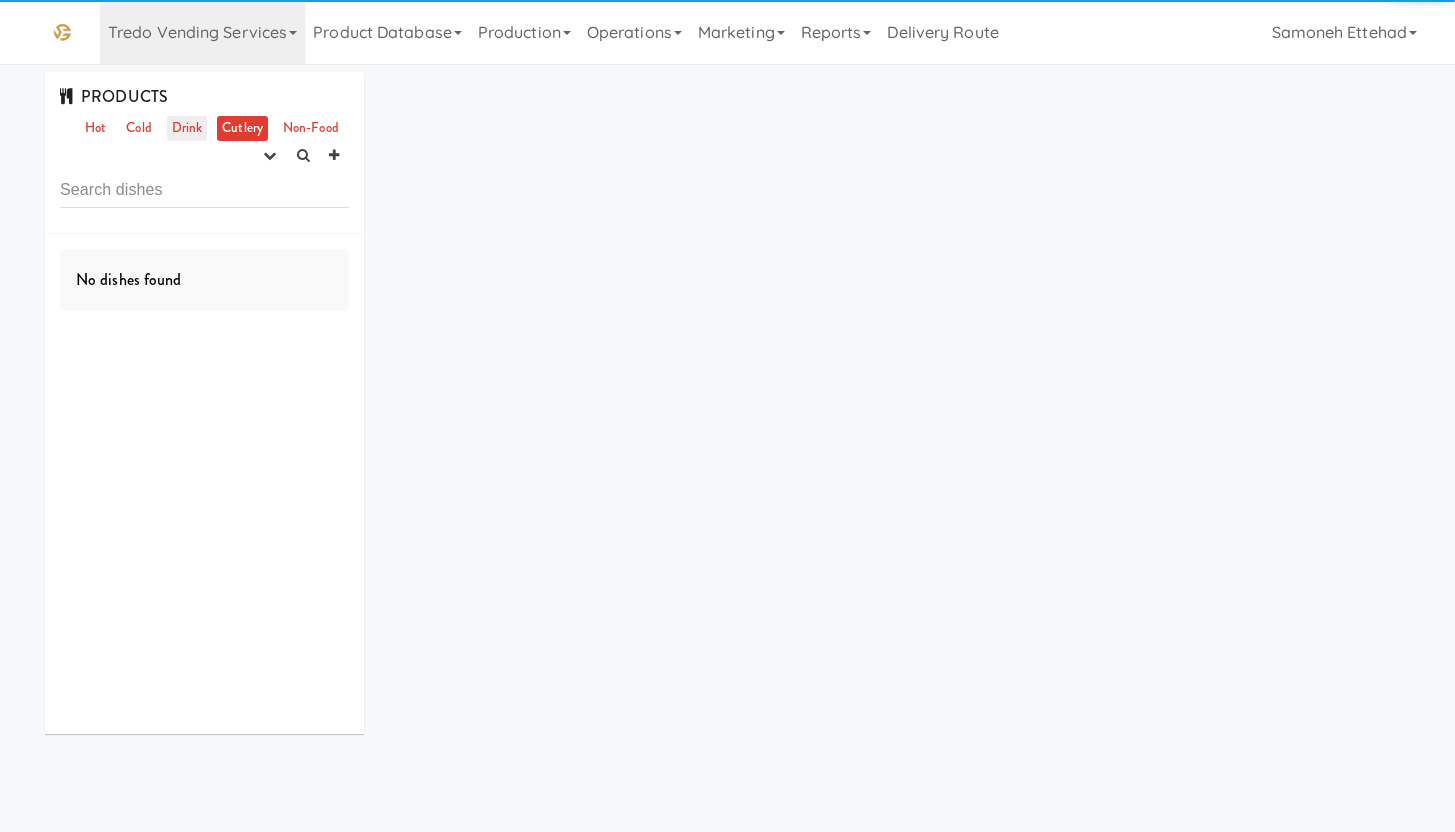 click on "Drink" at bounding box center (187, 128) 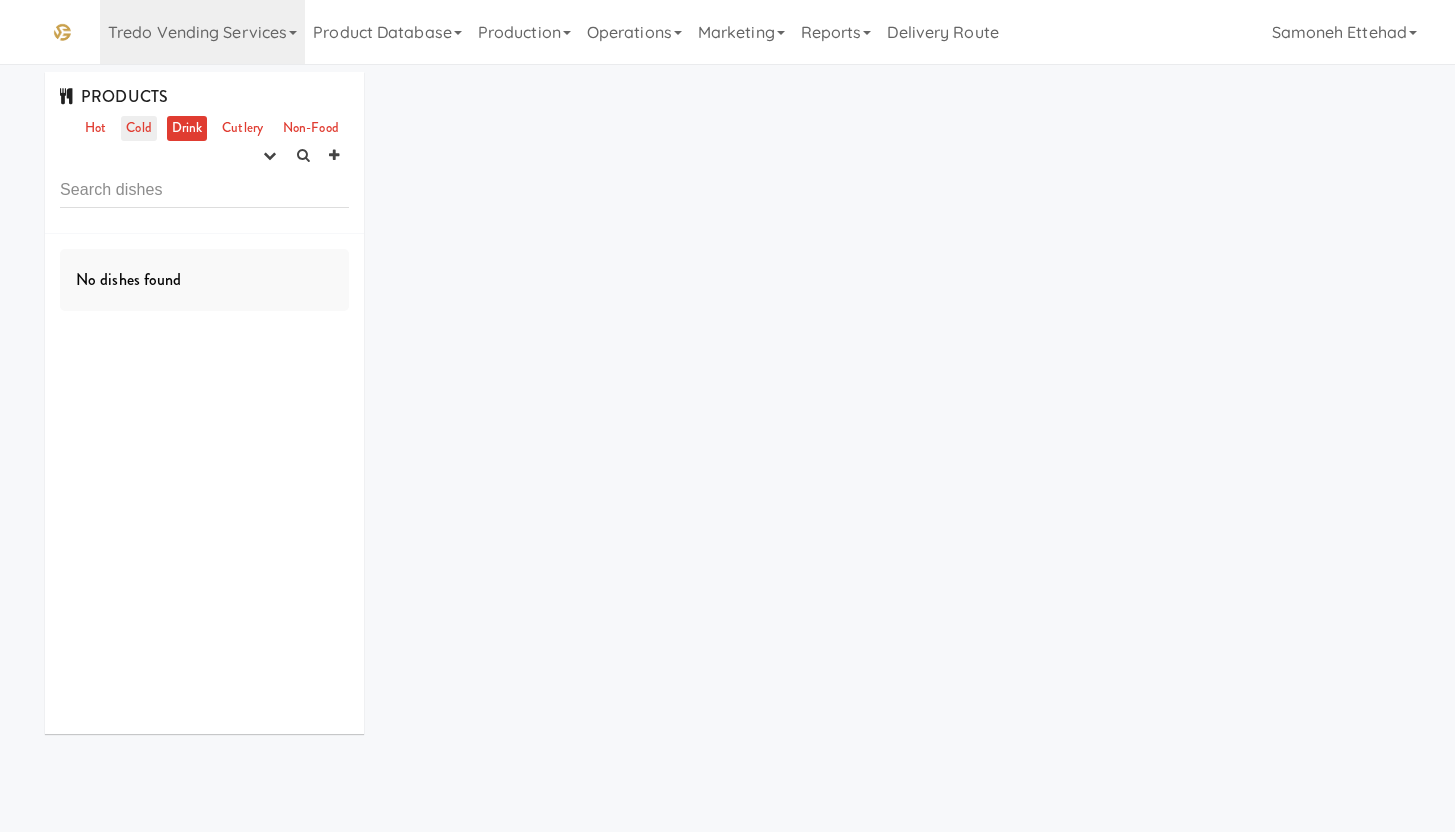 click on "Cold" at bounding box center (138, 128) 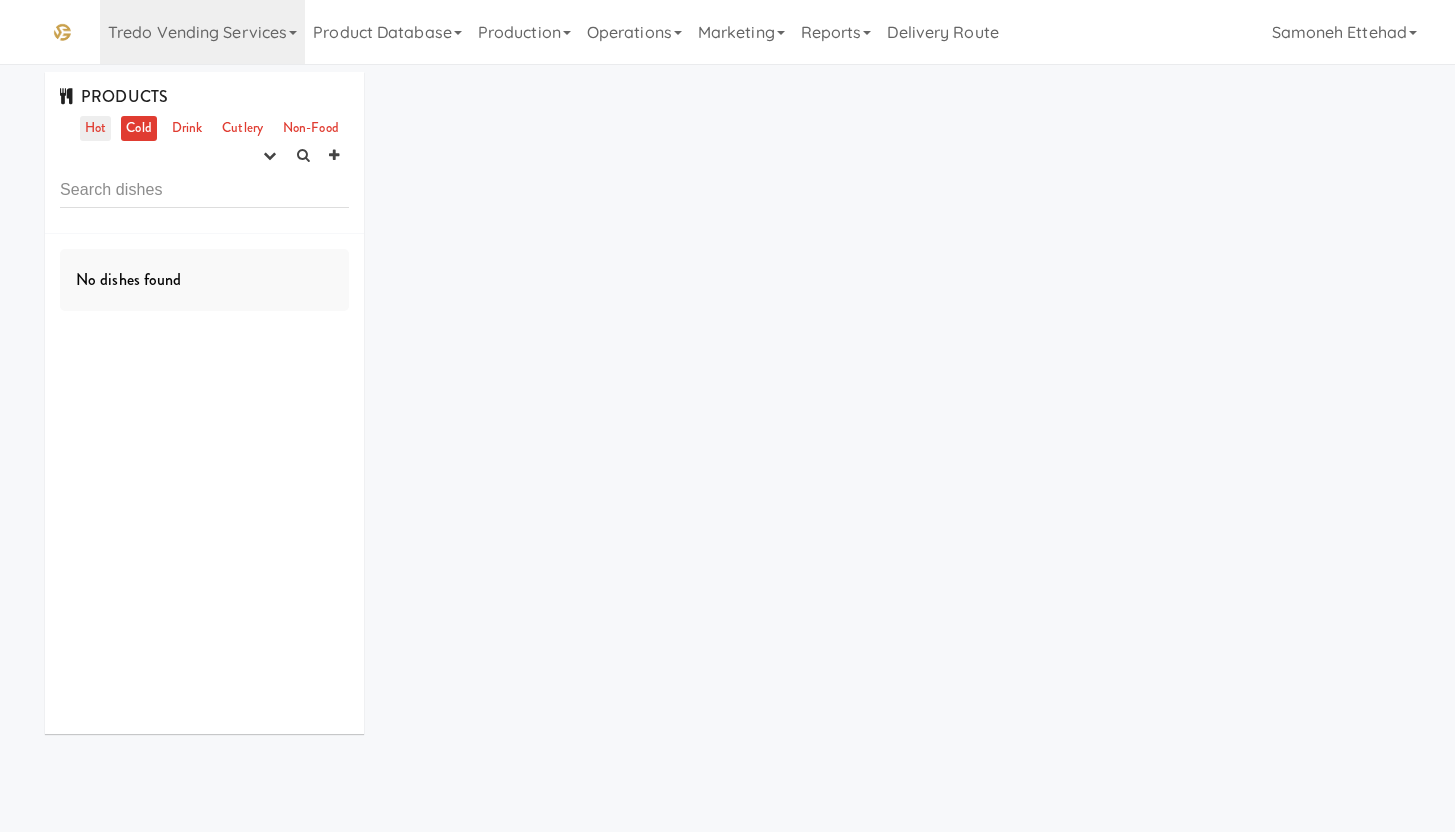 click on "Hot" at bounding box center [95, 128] 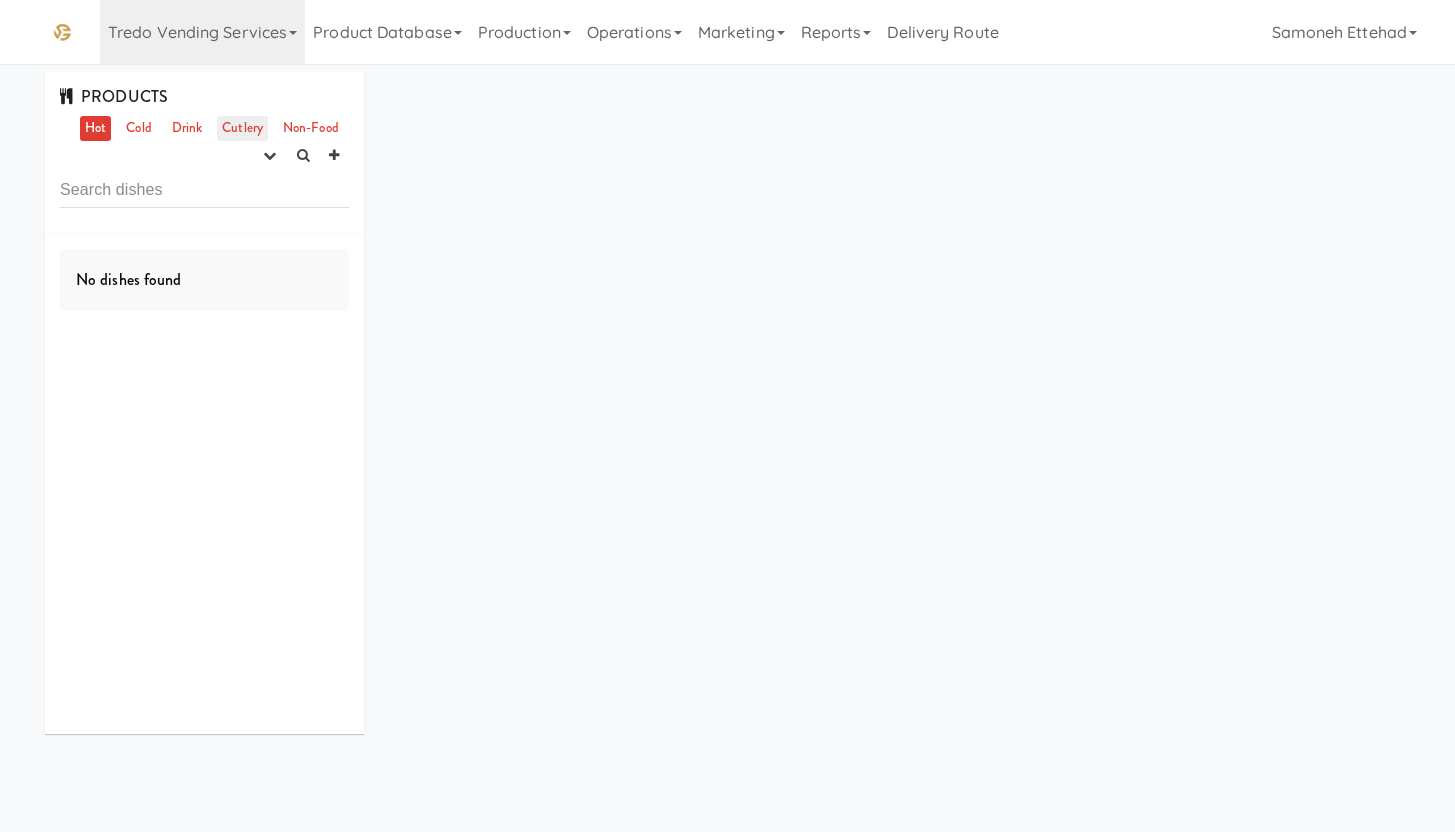 click on "Cutlery" at bounding box center [242, 128] 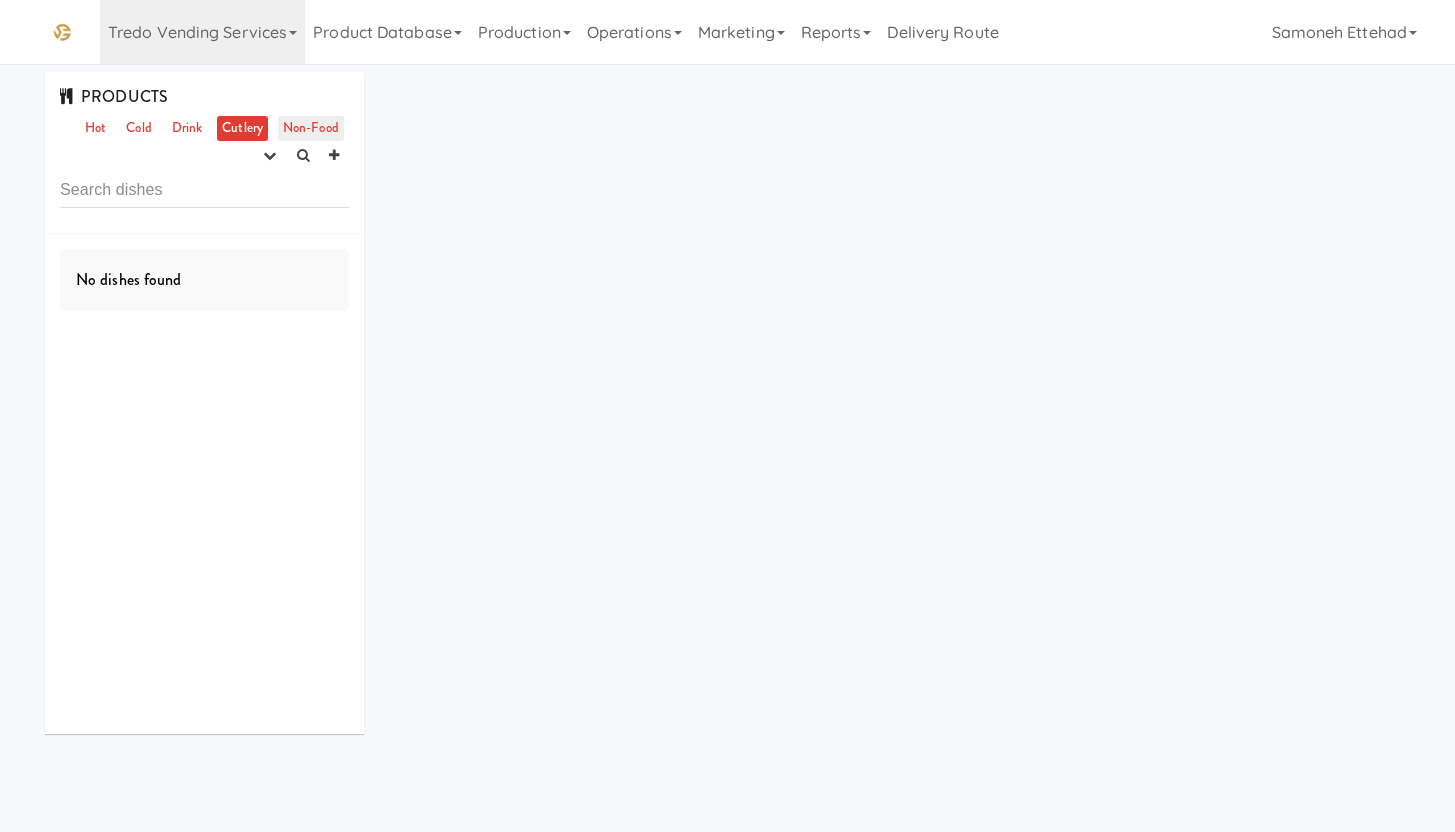 click on "Non-Food" at bounding box center (311, 128) 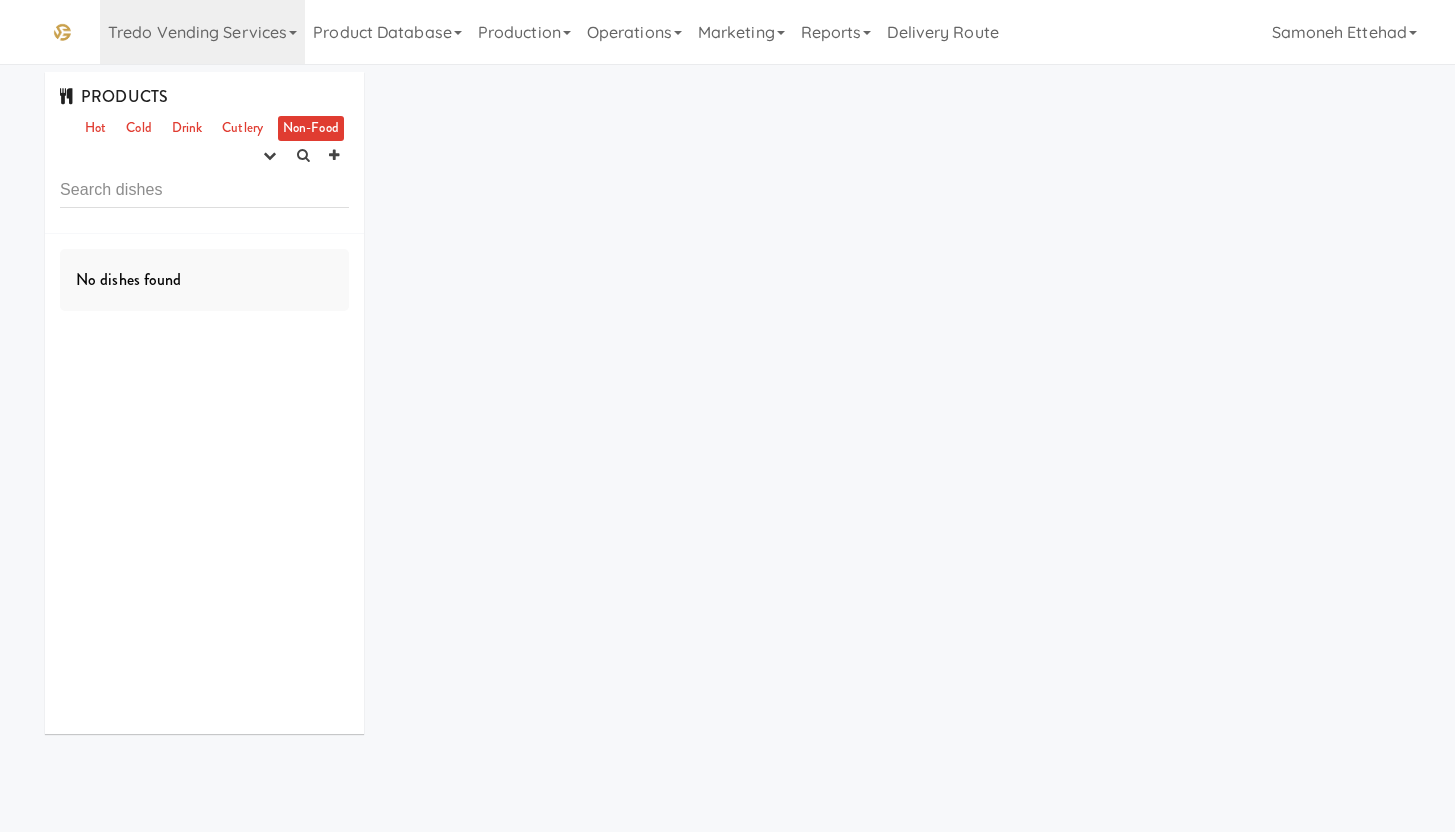 click on "Hot Cold Drink Cutlery Non-Food" at bounding box center [212, 128] 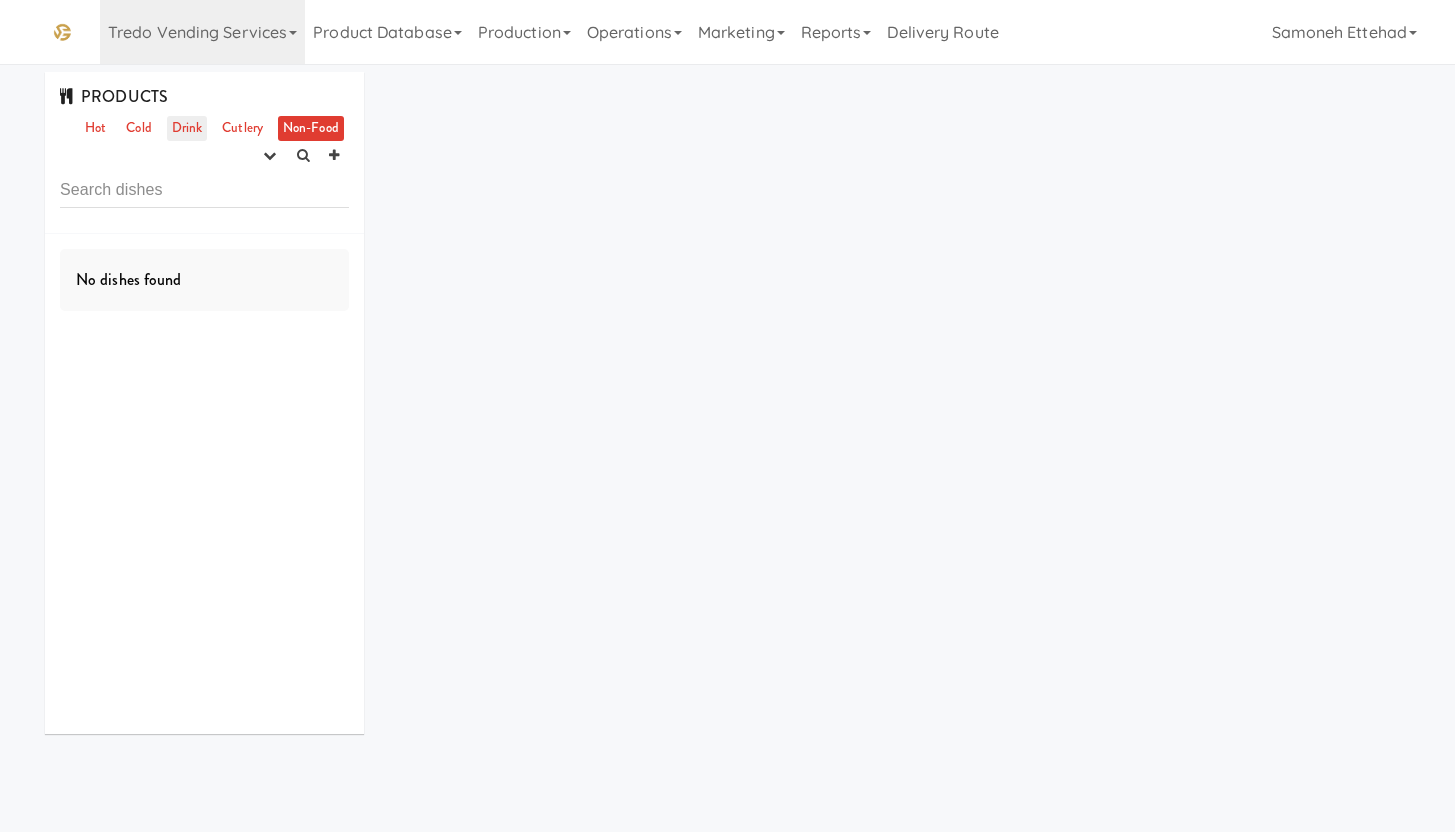 click on "Drink" at bounding box center [187, 128] 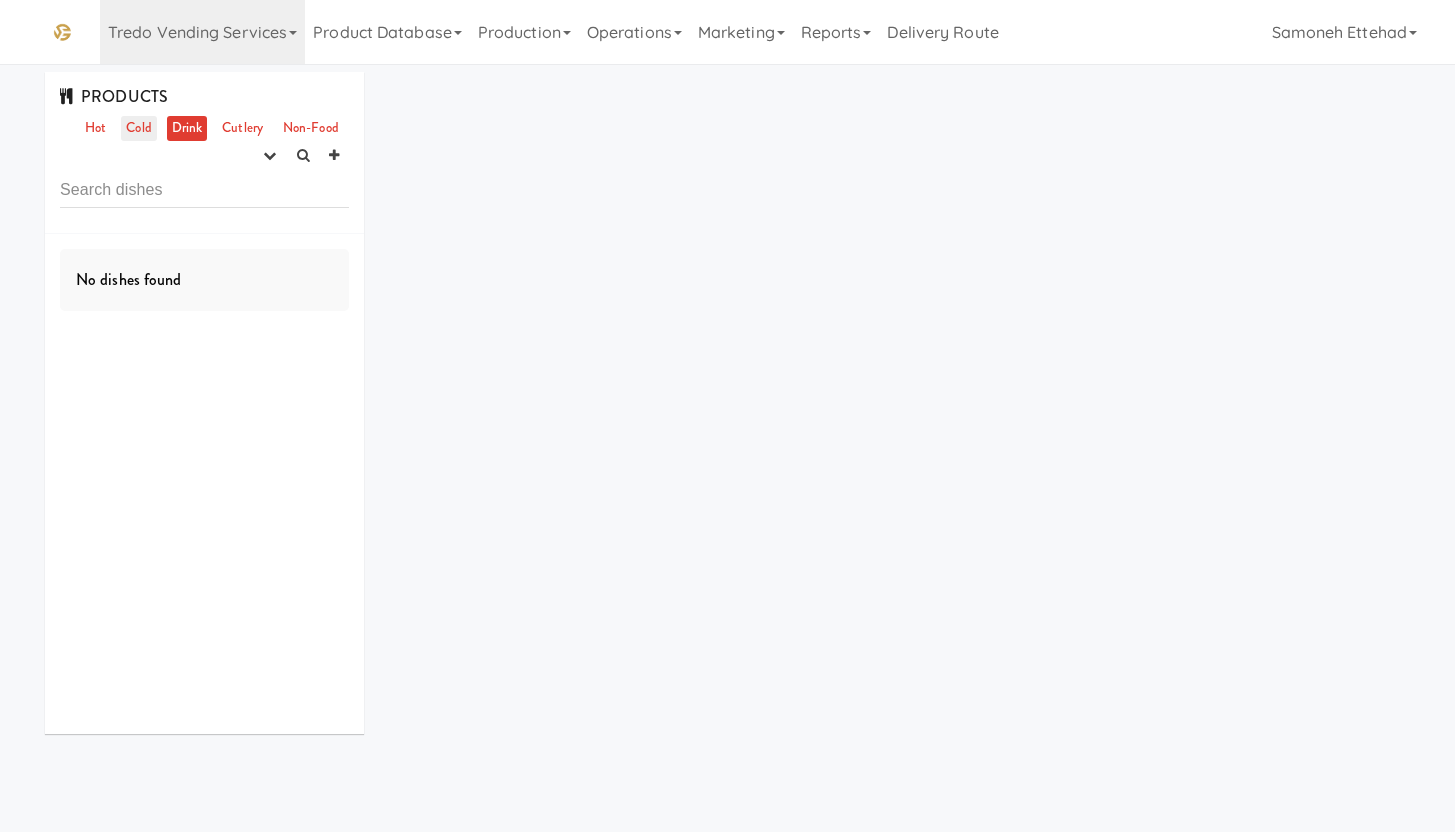 click on "Cold" at bounding box center [138, 128] 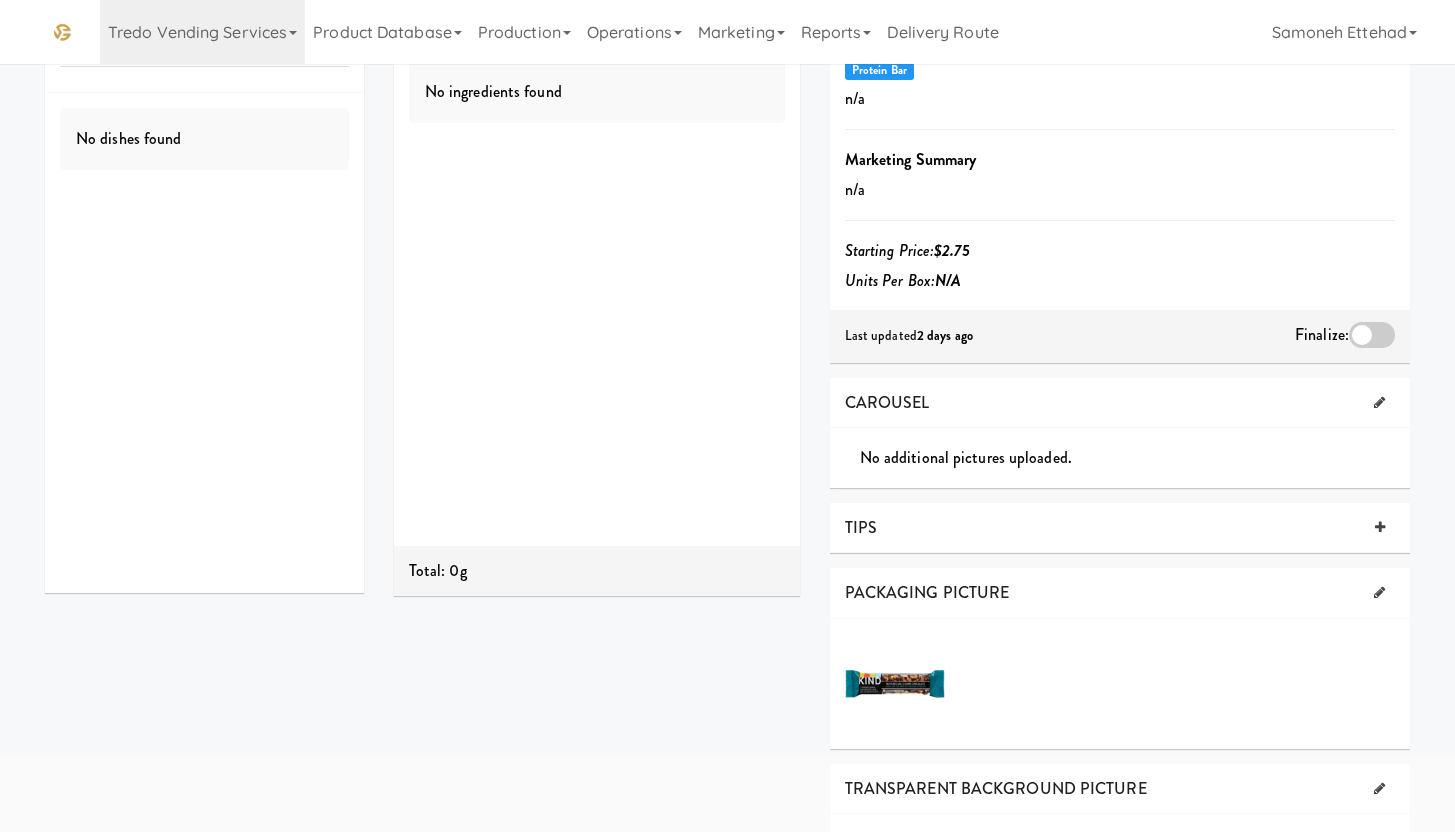 scroll, scrollTop: 0, scrollLeft: 0, axis: both 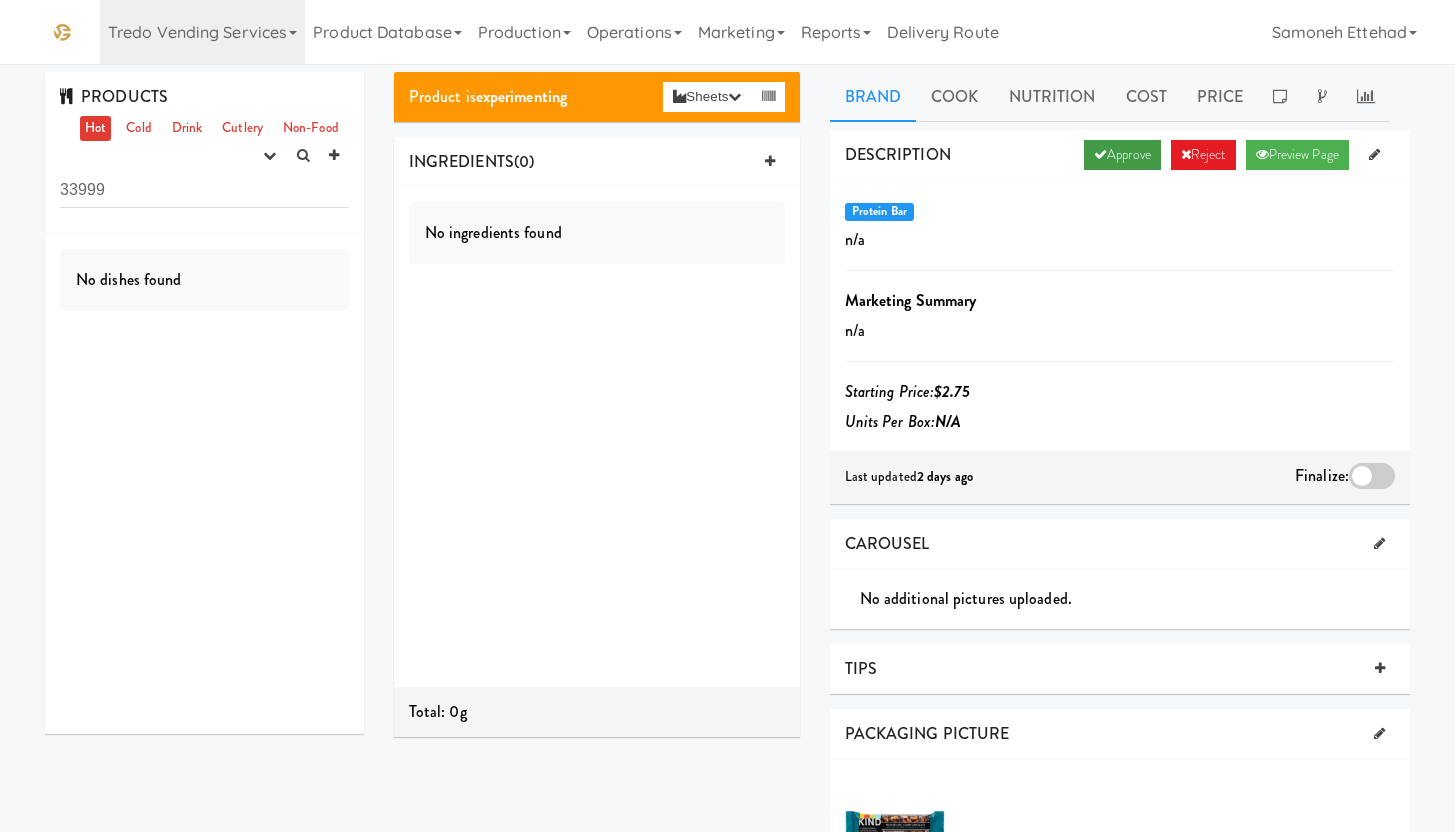 click on "Approve" at bounding box center (1122, 155) 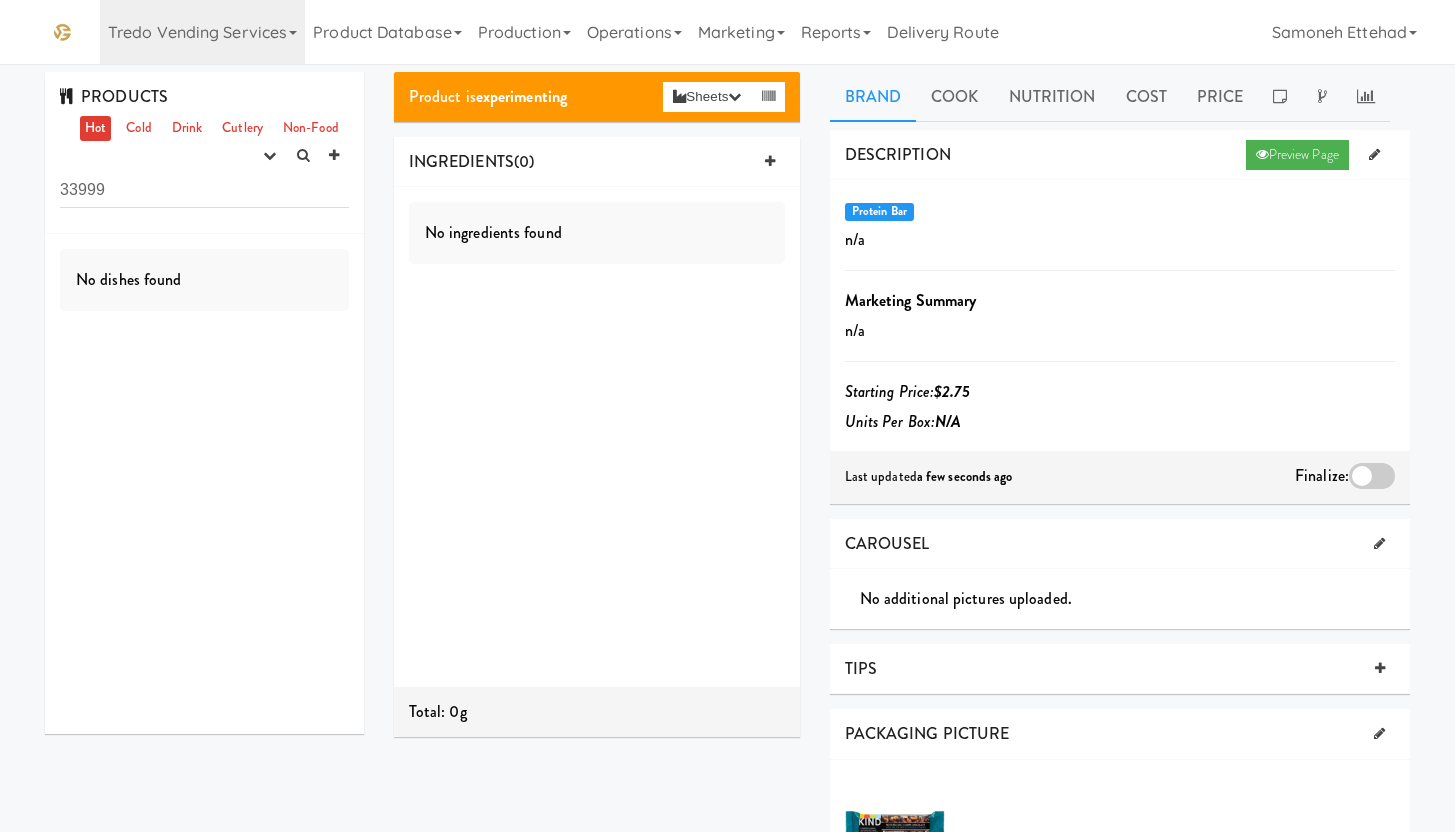 click on "Hot" at bounding box center [95, 128] 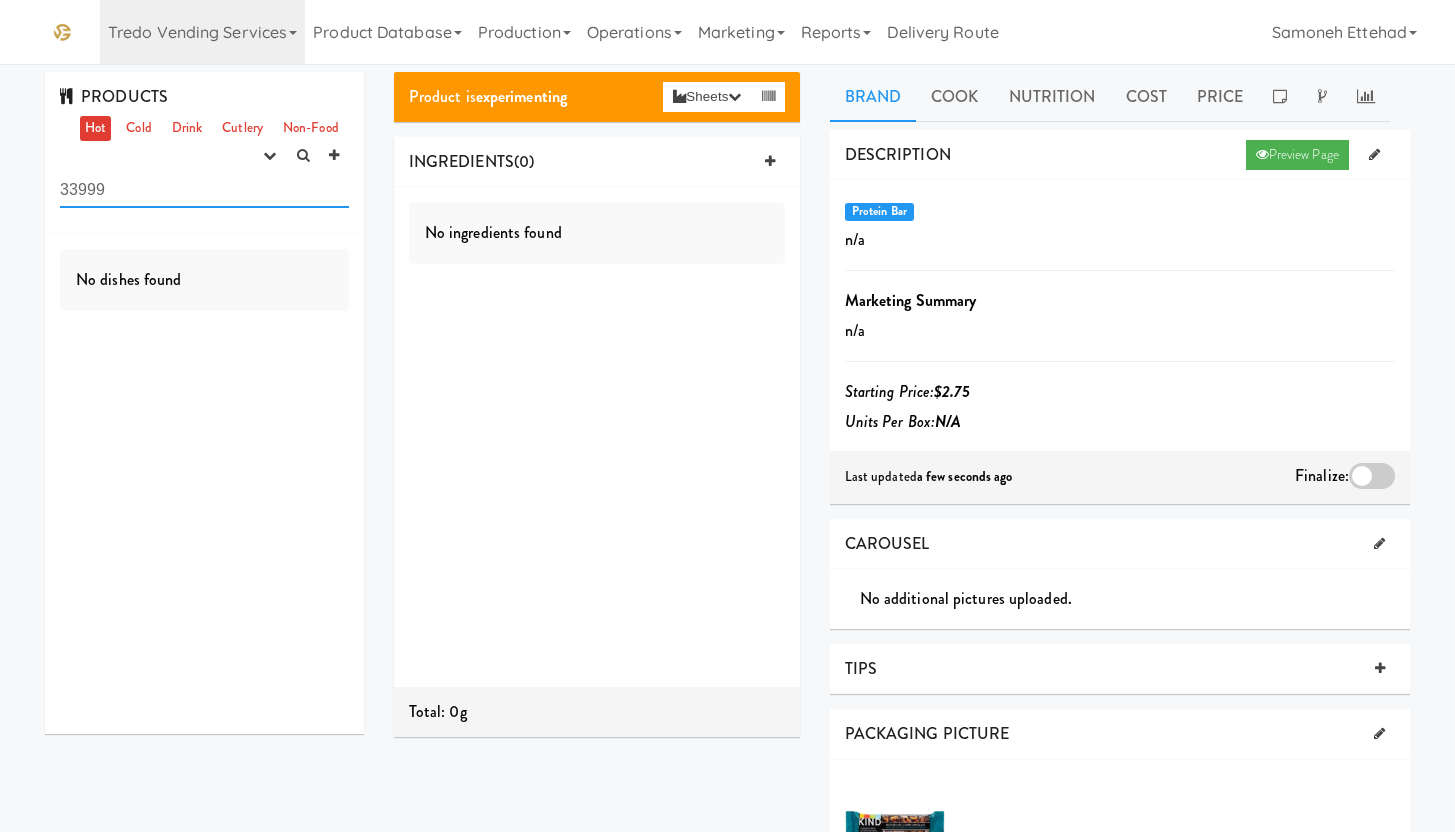 drag, startPoint x: 110, startPoint y: 186, endPoint x: 0, endPoint y: 171, distance: 111.01801 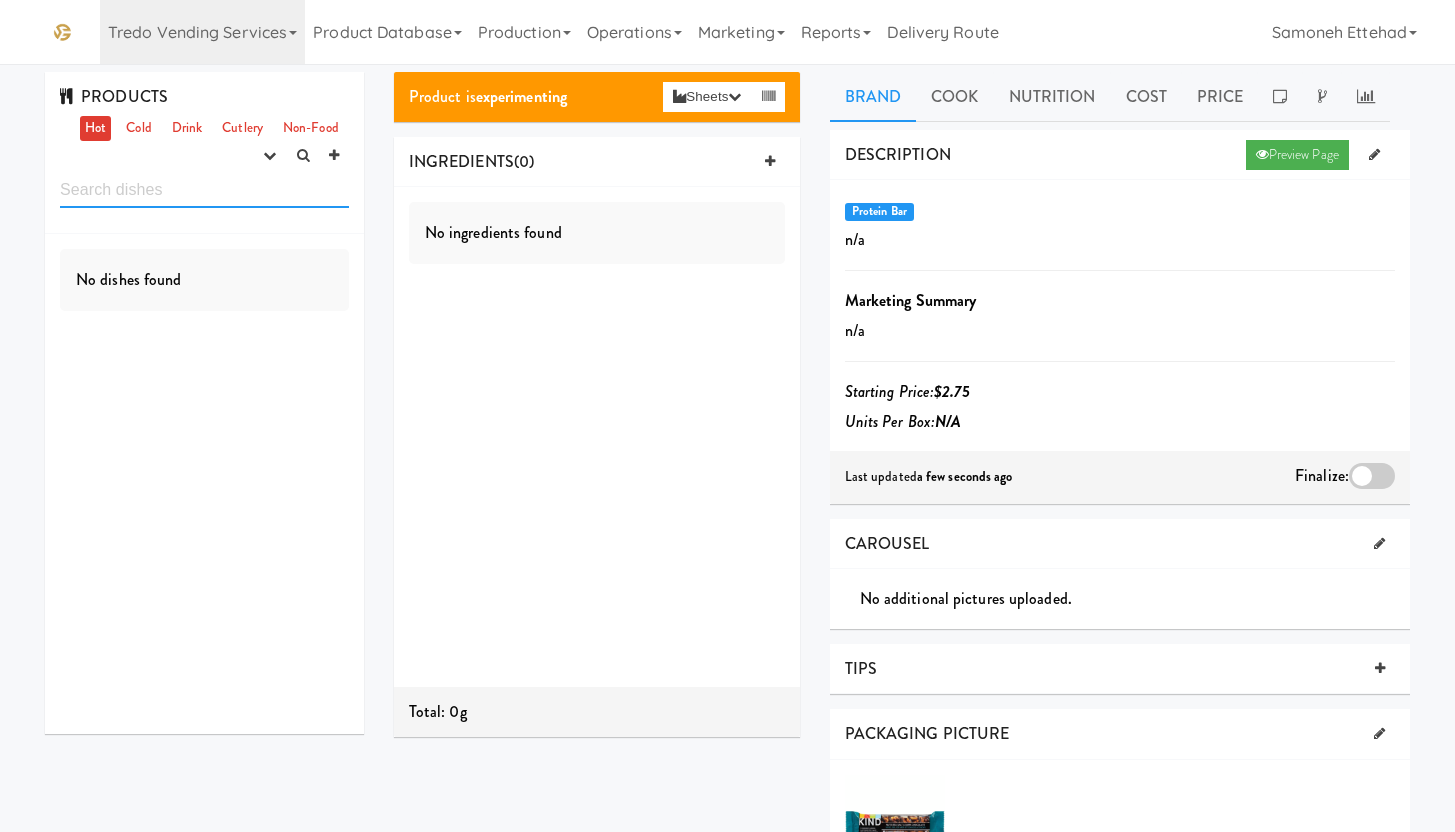 type 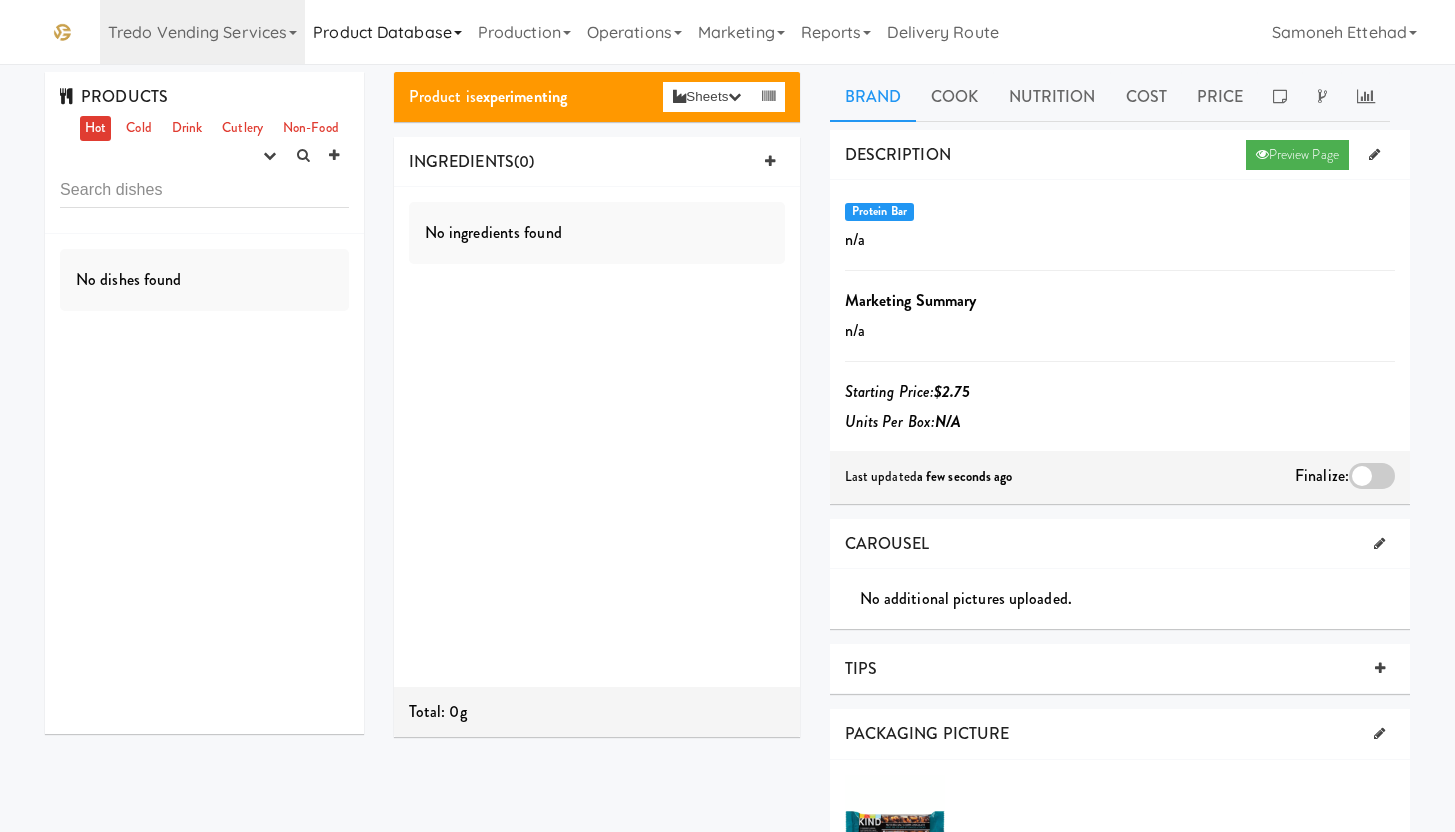 click on "Product Database" at bounding box center (387, 32) 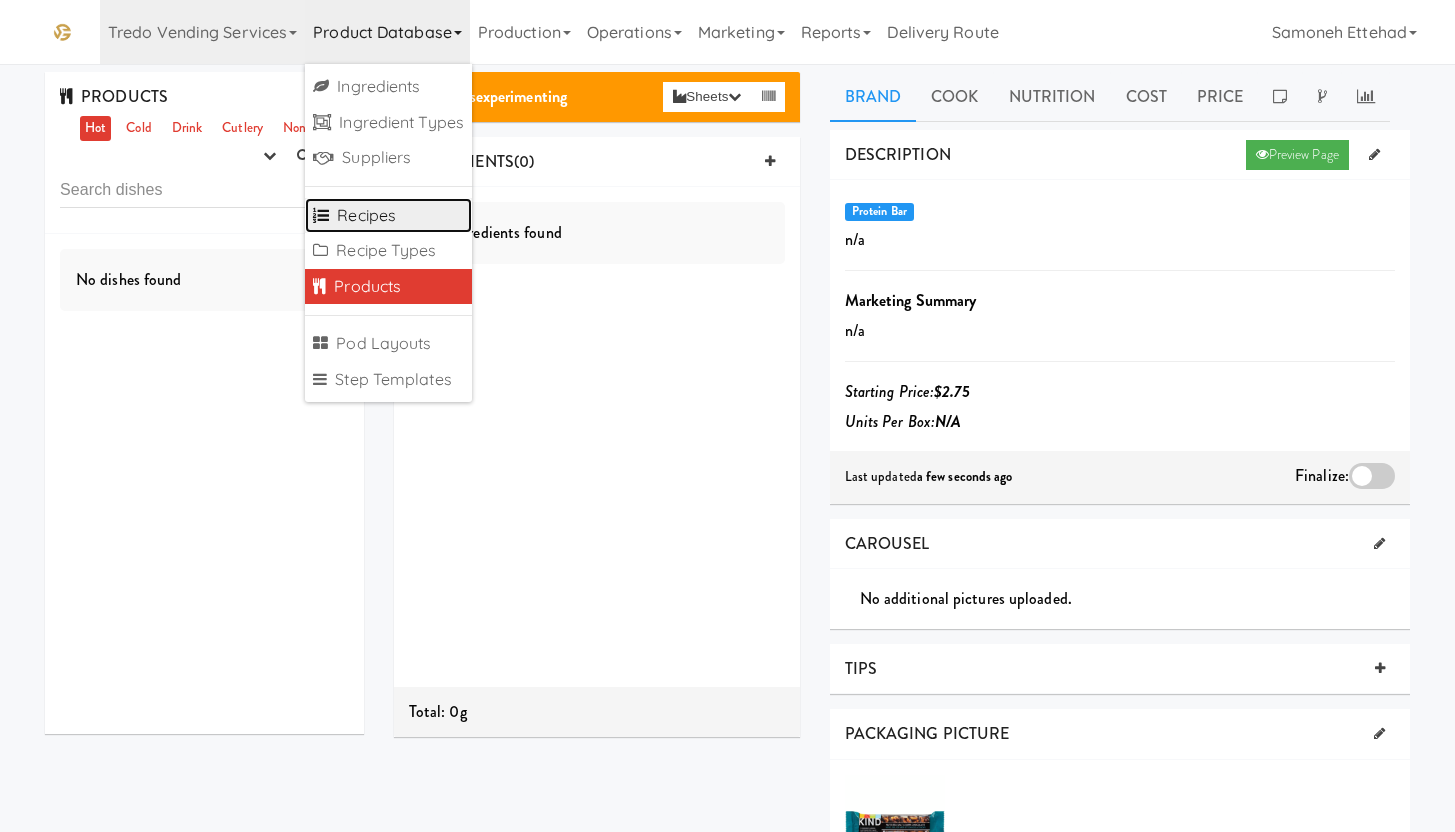 click on "Recipes" at bounding box center (388, 216) 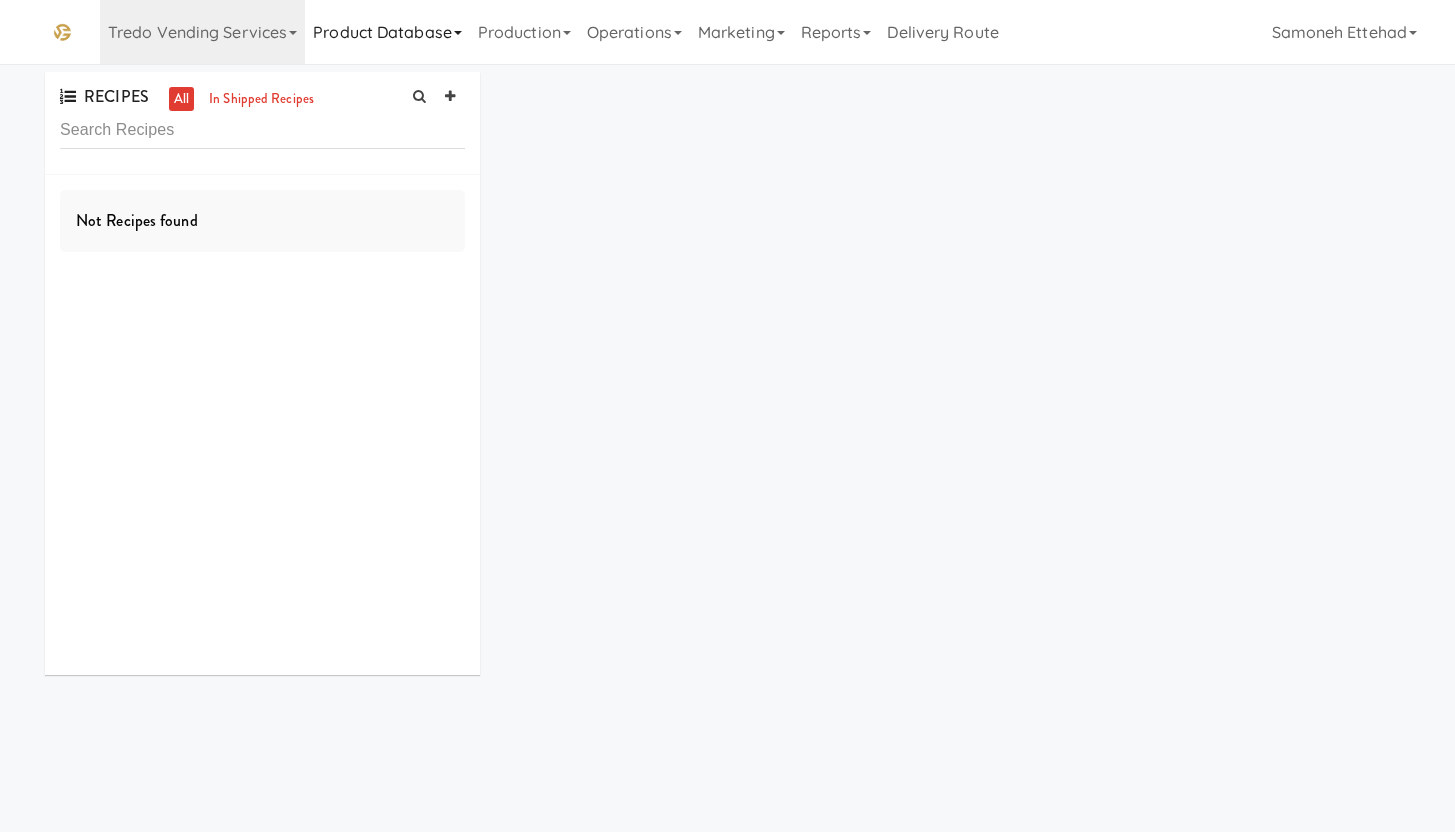 click on "Product Database" at bounding box center (387, 32) 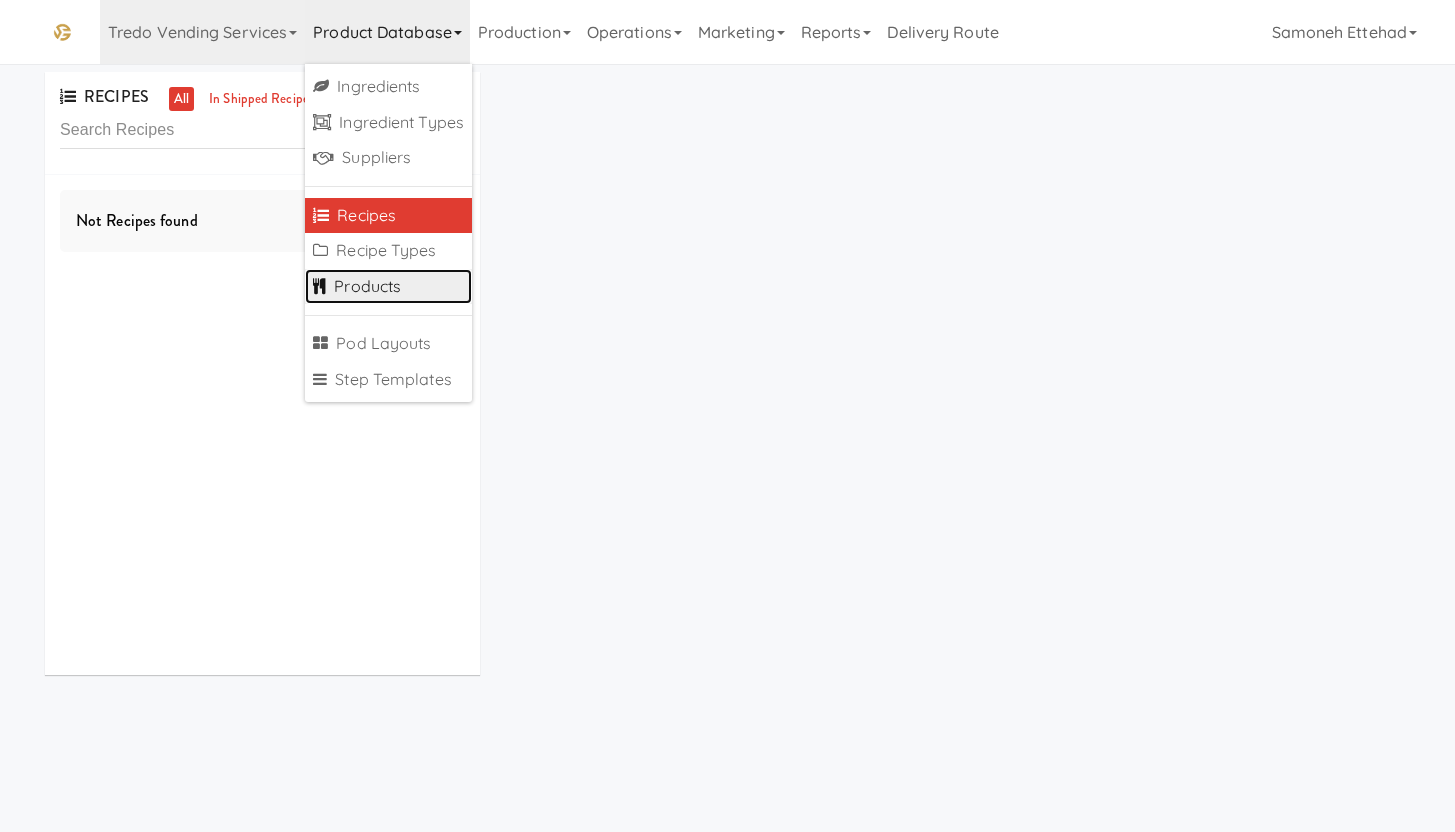 click on "Products" at bounding box center [388, 287] 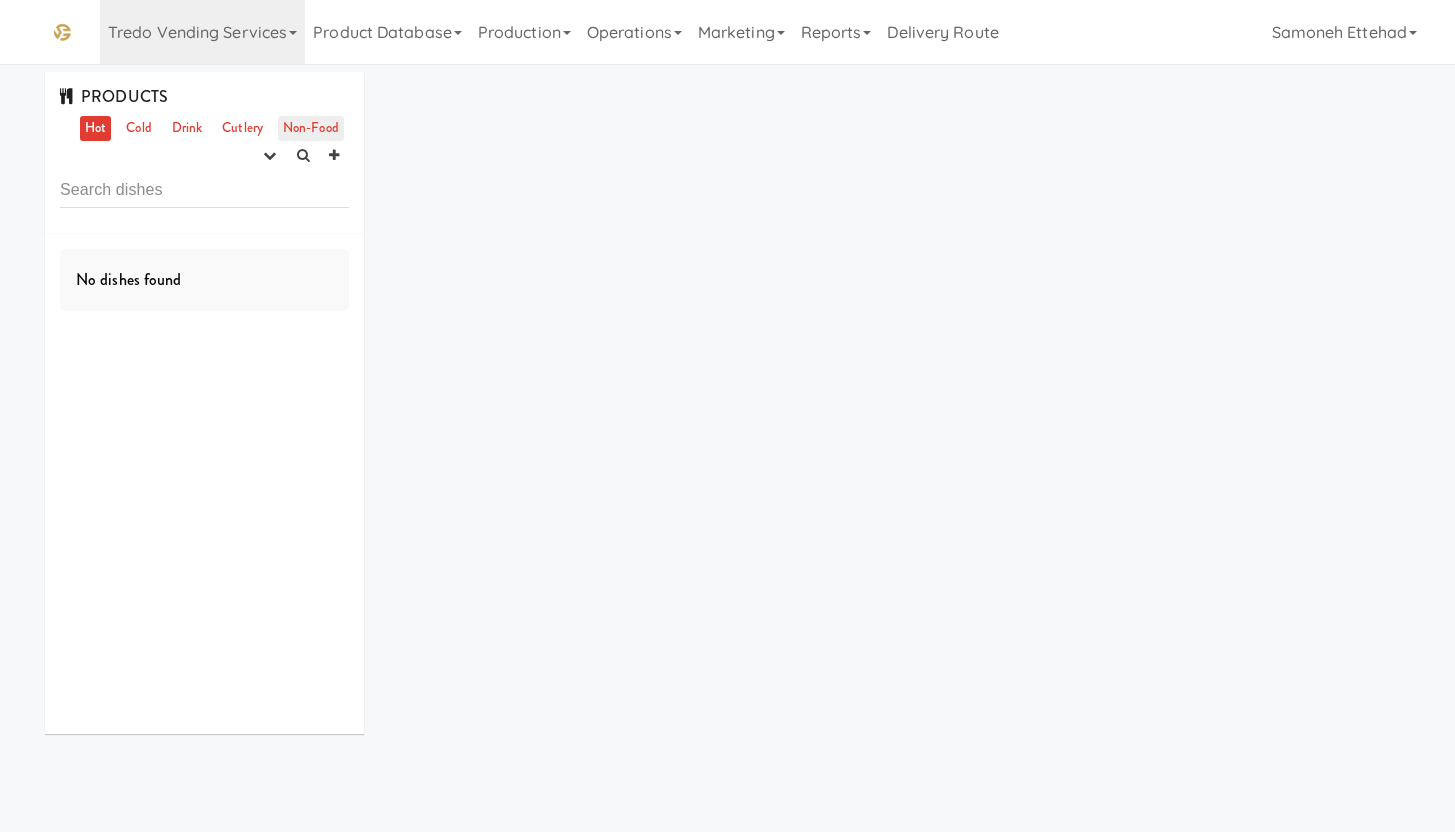 click on "Non-Food" at bounding box center [311, 128] 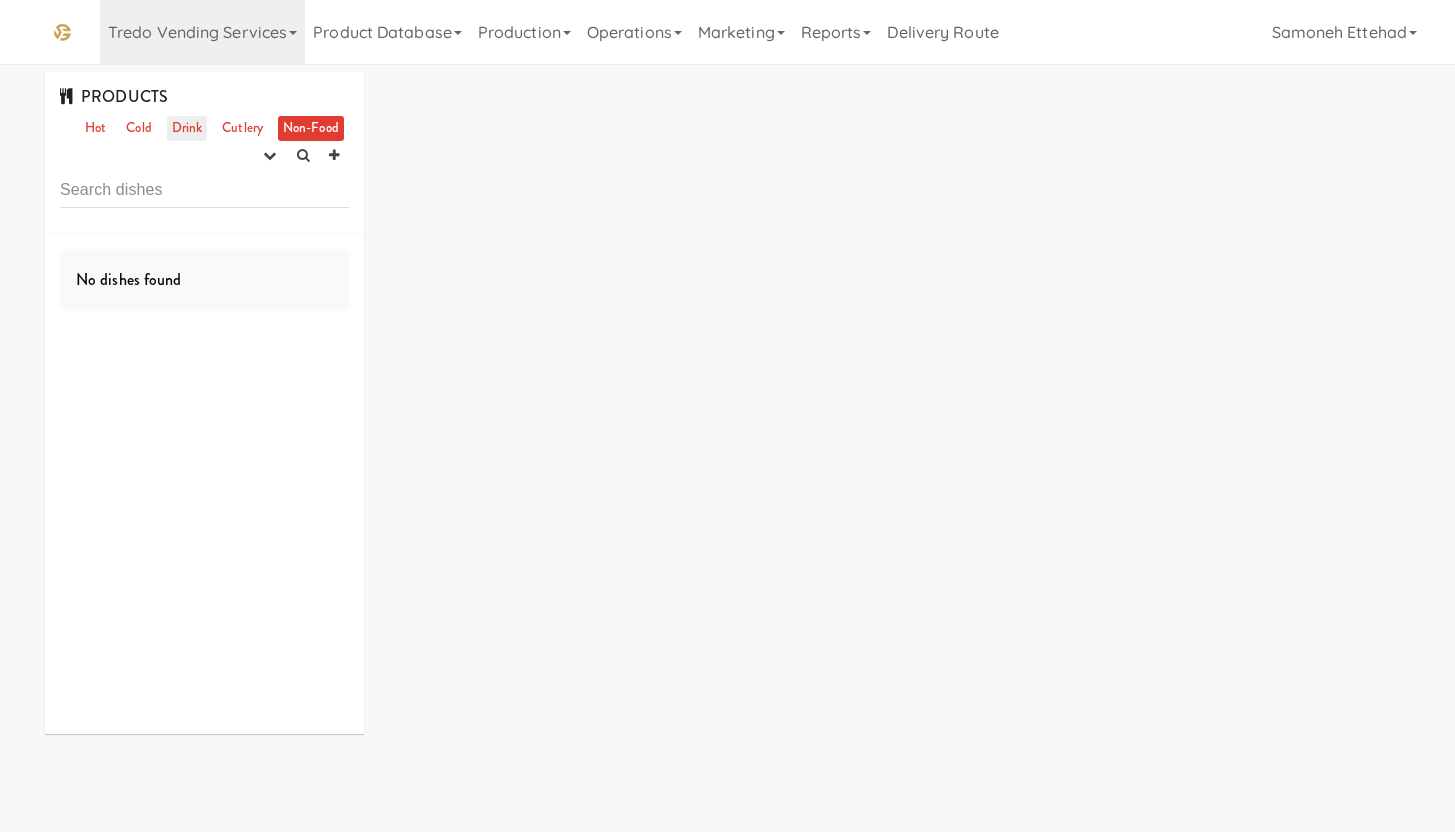 click on "Drink" at bounding box center (187, 128) 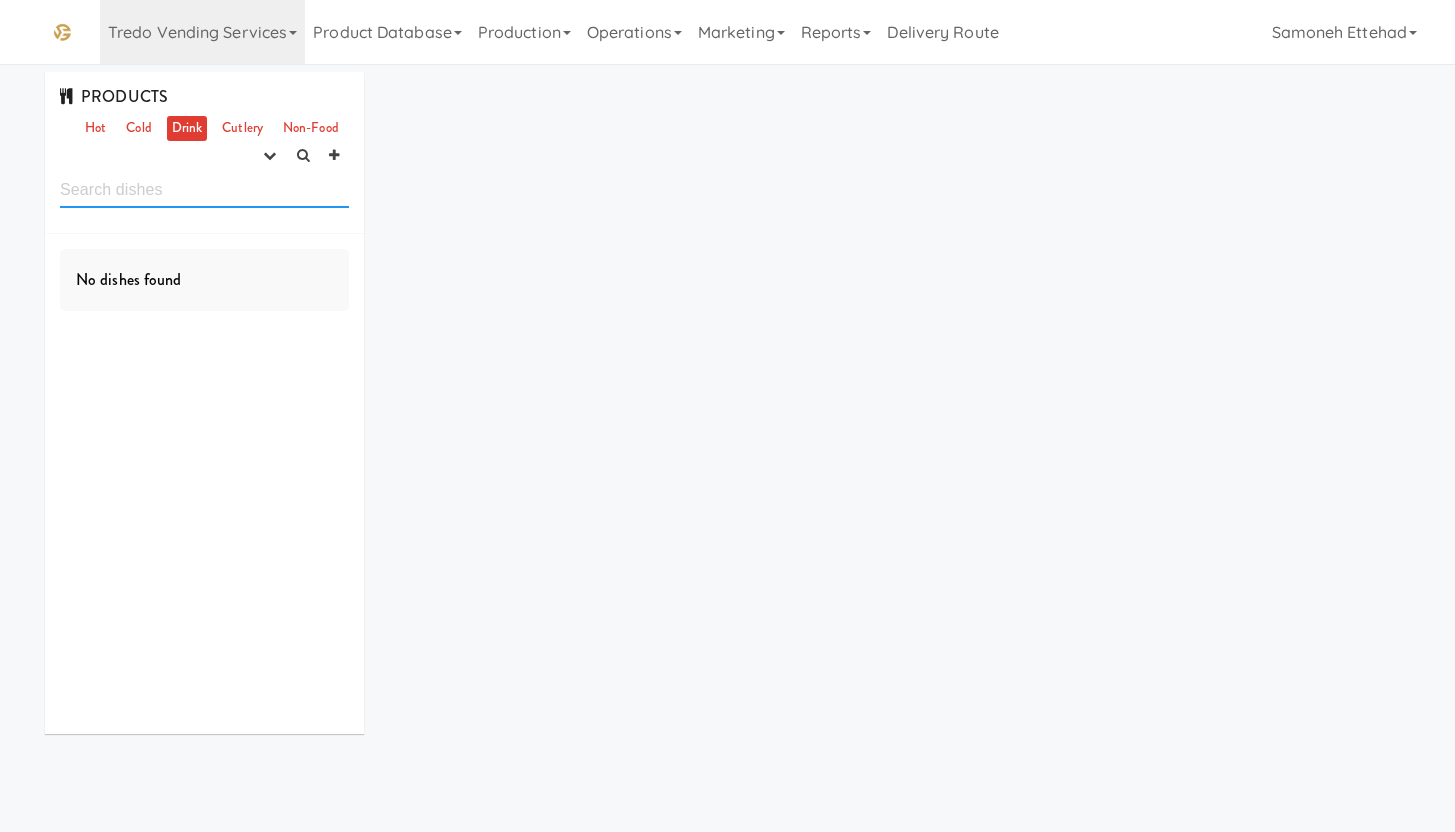 click at bounding box center [204, 189] 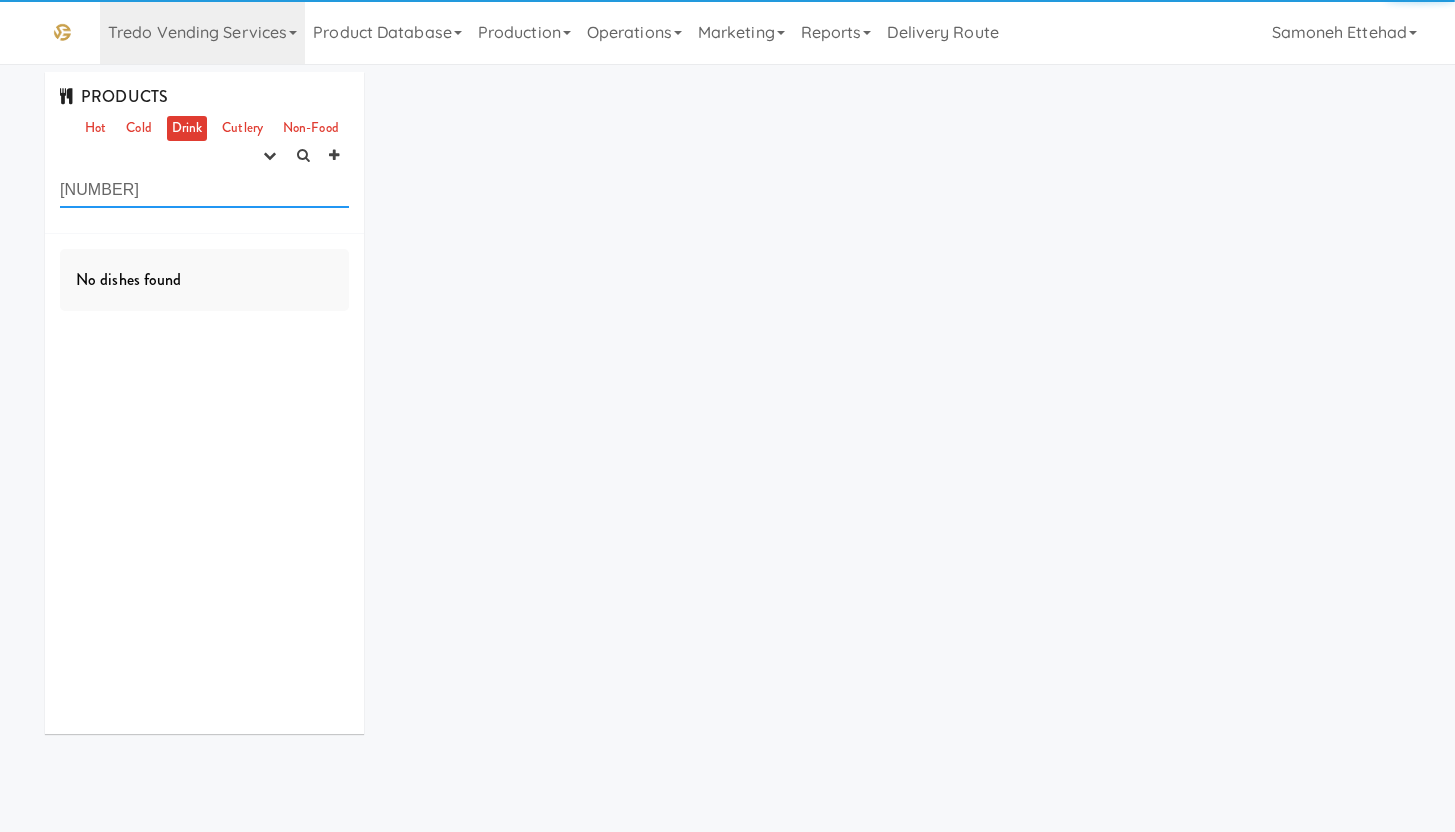 type on "33994" 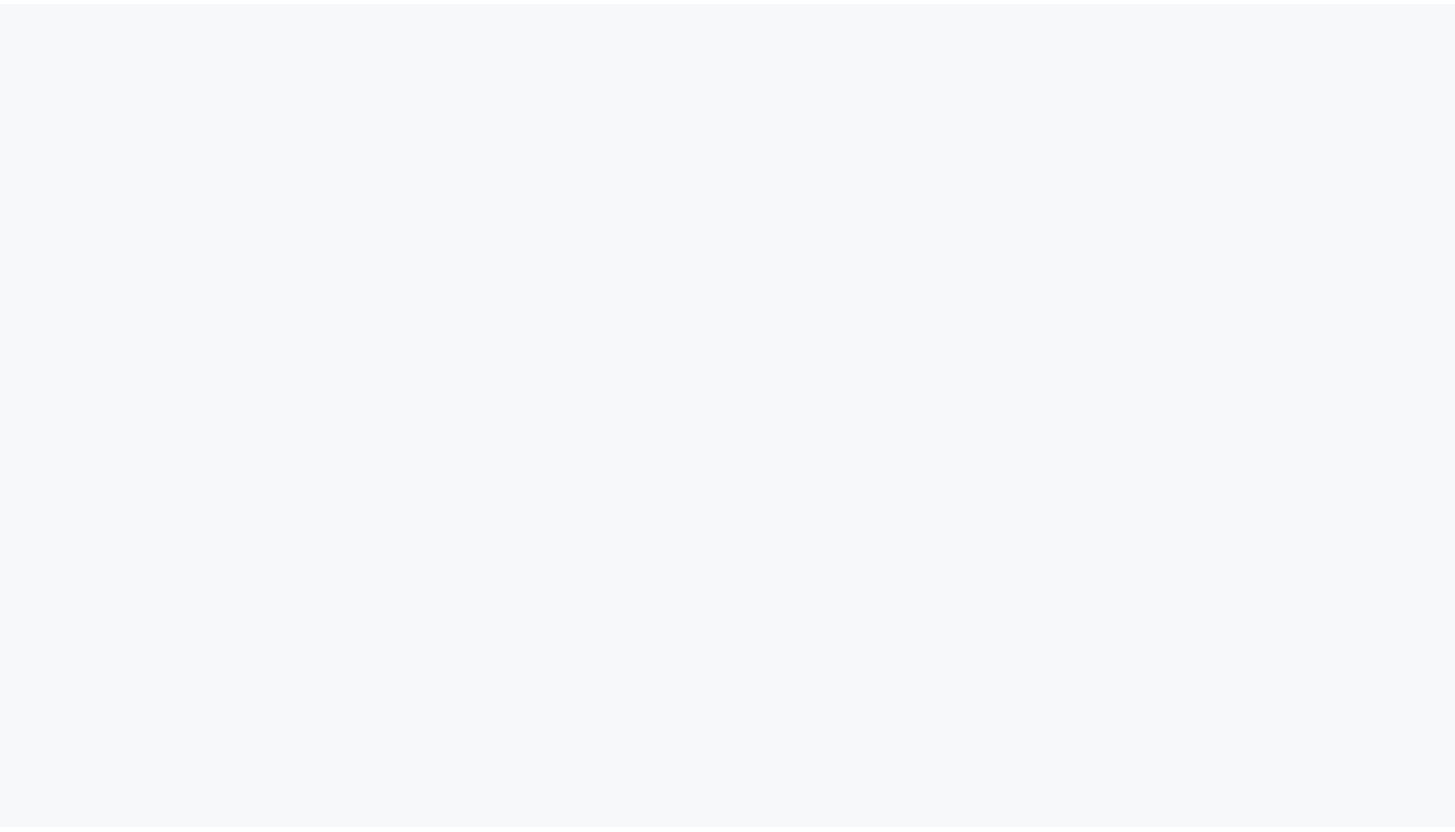 scroll, scrollTop: 0, scrollLeft: 0, axis: both 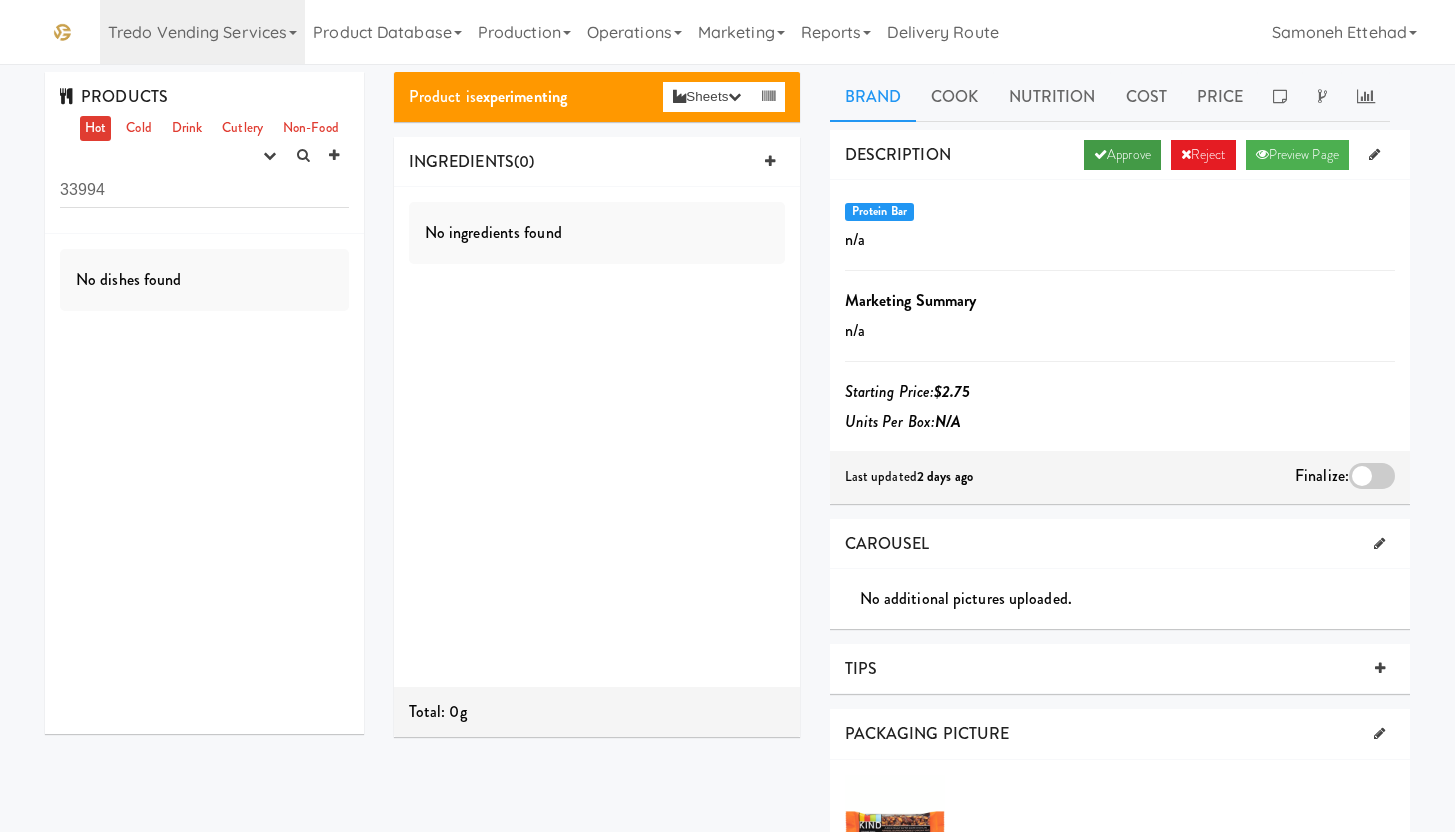 click on "Approve" at bounding box center (1122, 155) 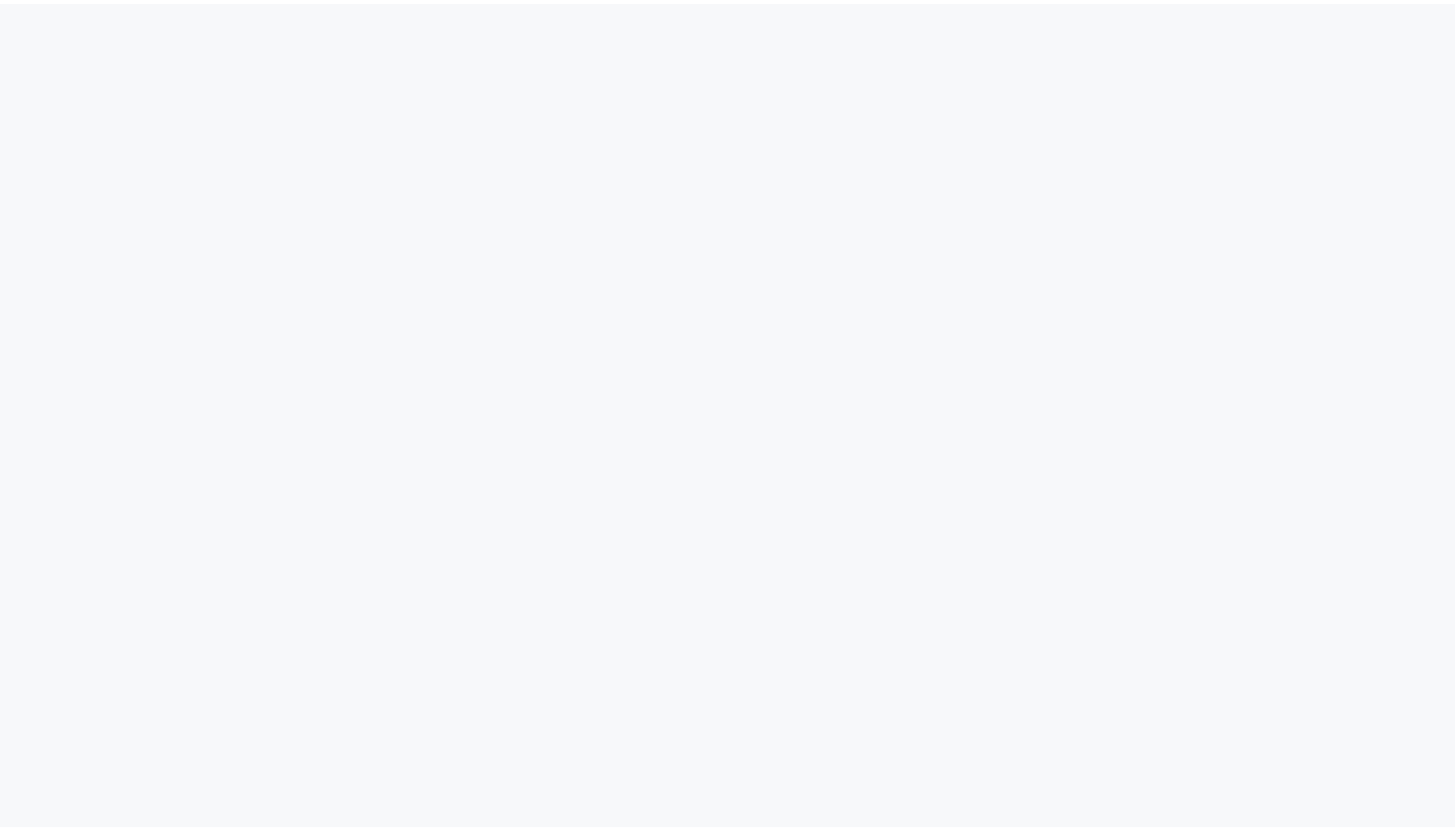 scroll, scrollTop: 0, scrollLeft: 0, axis: both 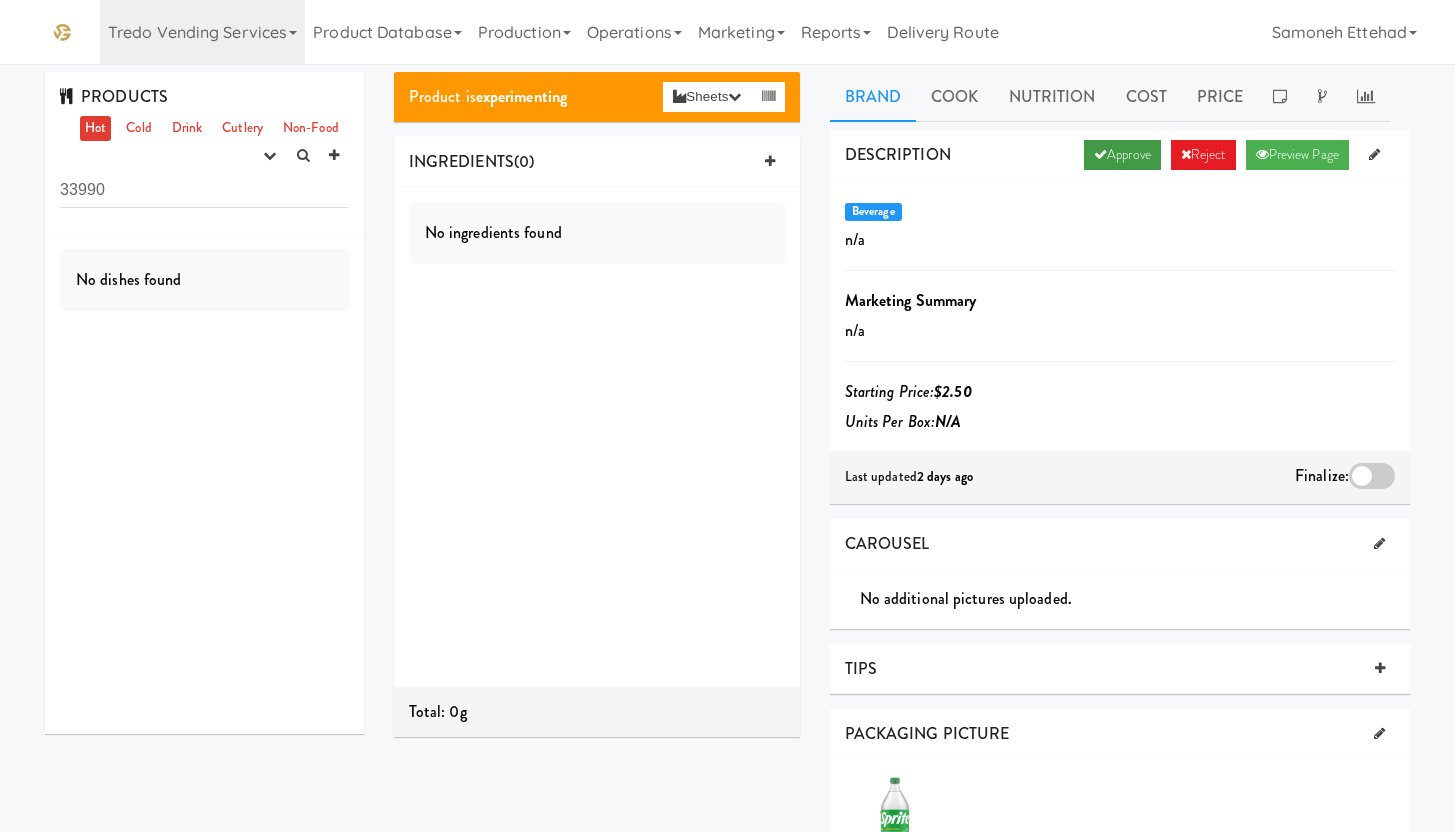 click on "Approve" at bounding box center (1122, 155) 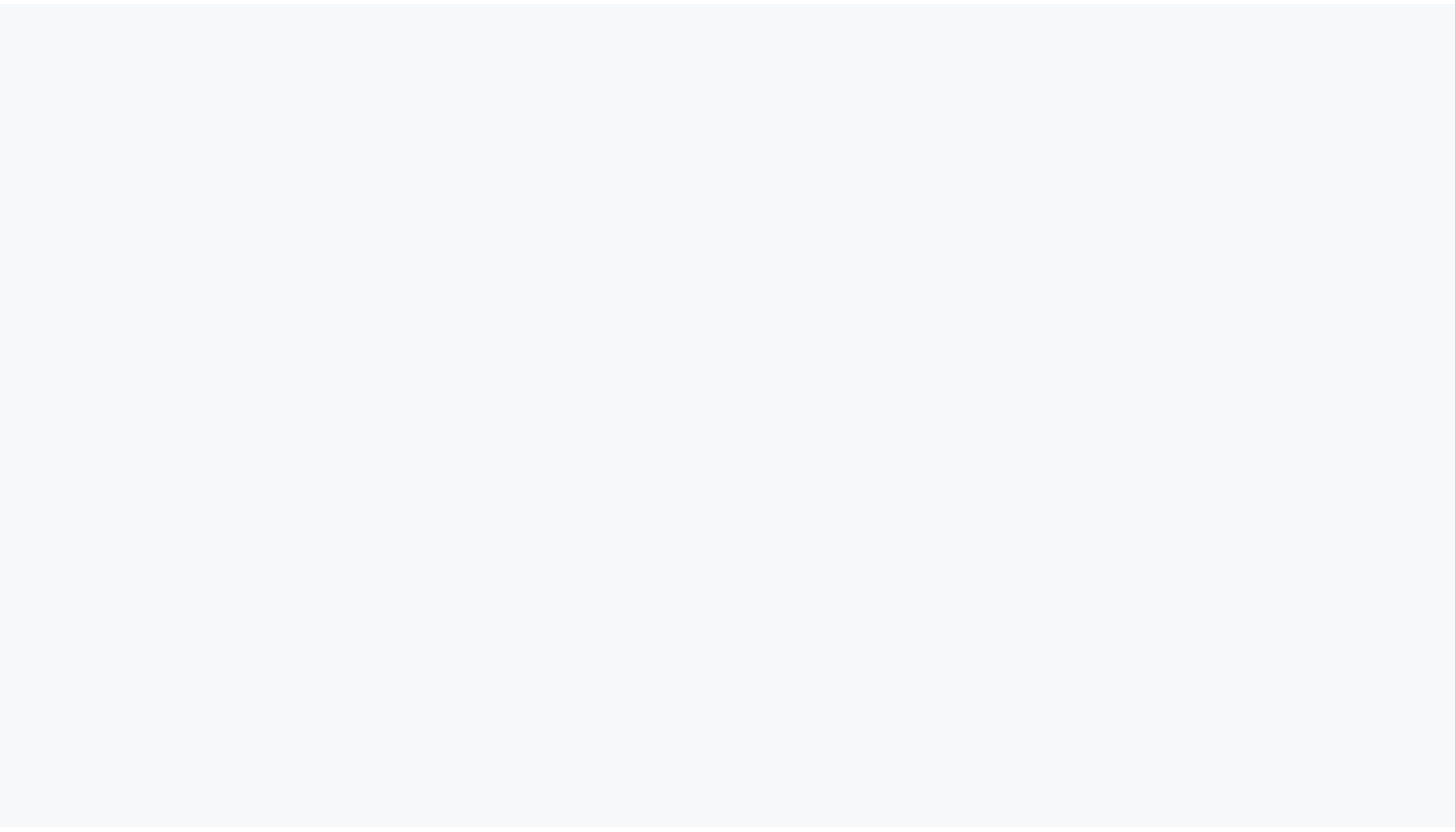 scroll, scrollTop: 0, scrollLeft: 0, axis: both 